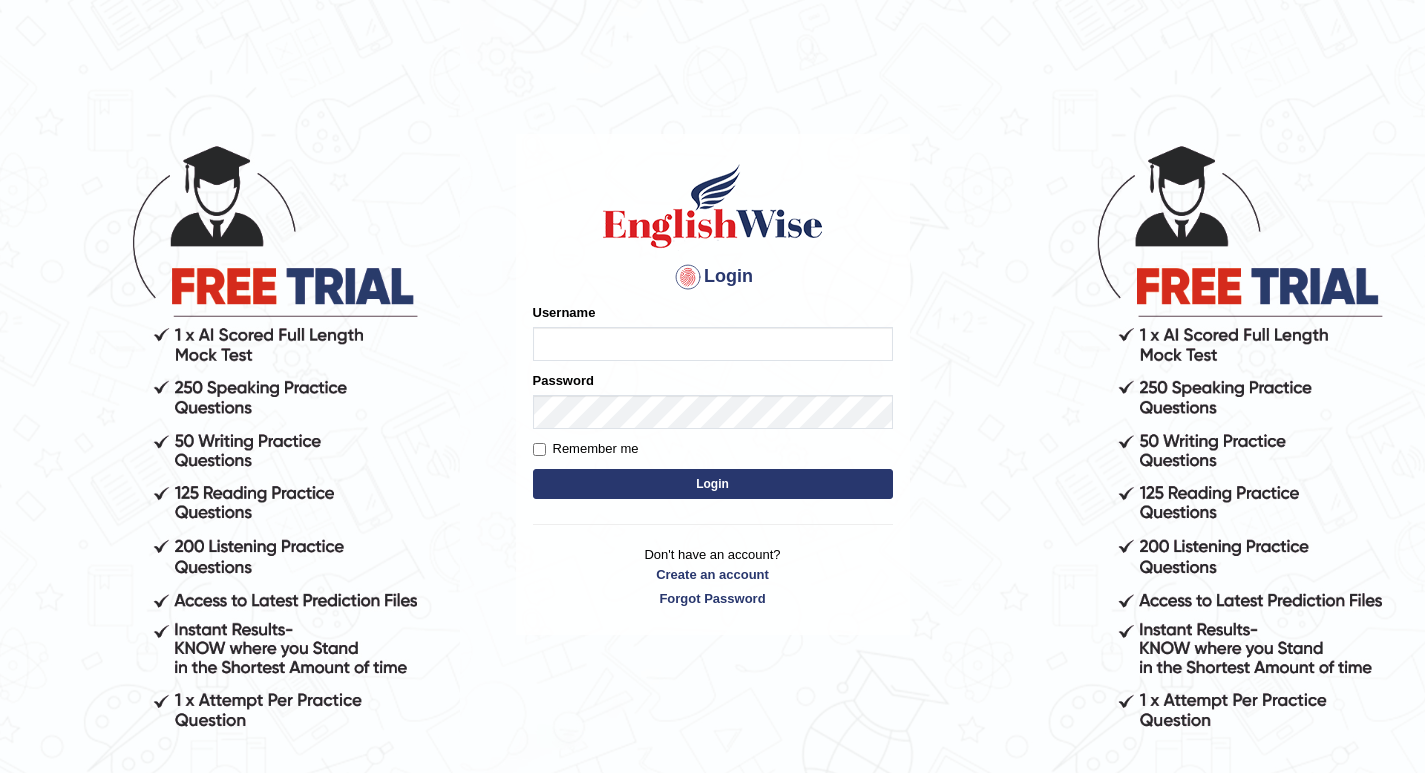 scroll, scrollTop: 0, scrollLeft: 0, axis: both 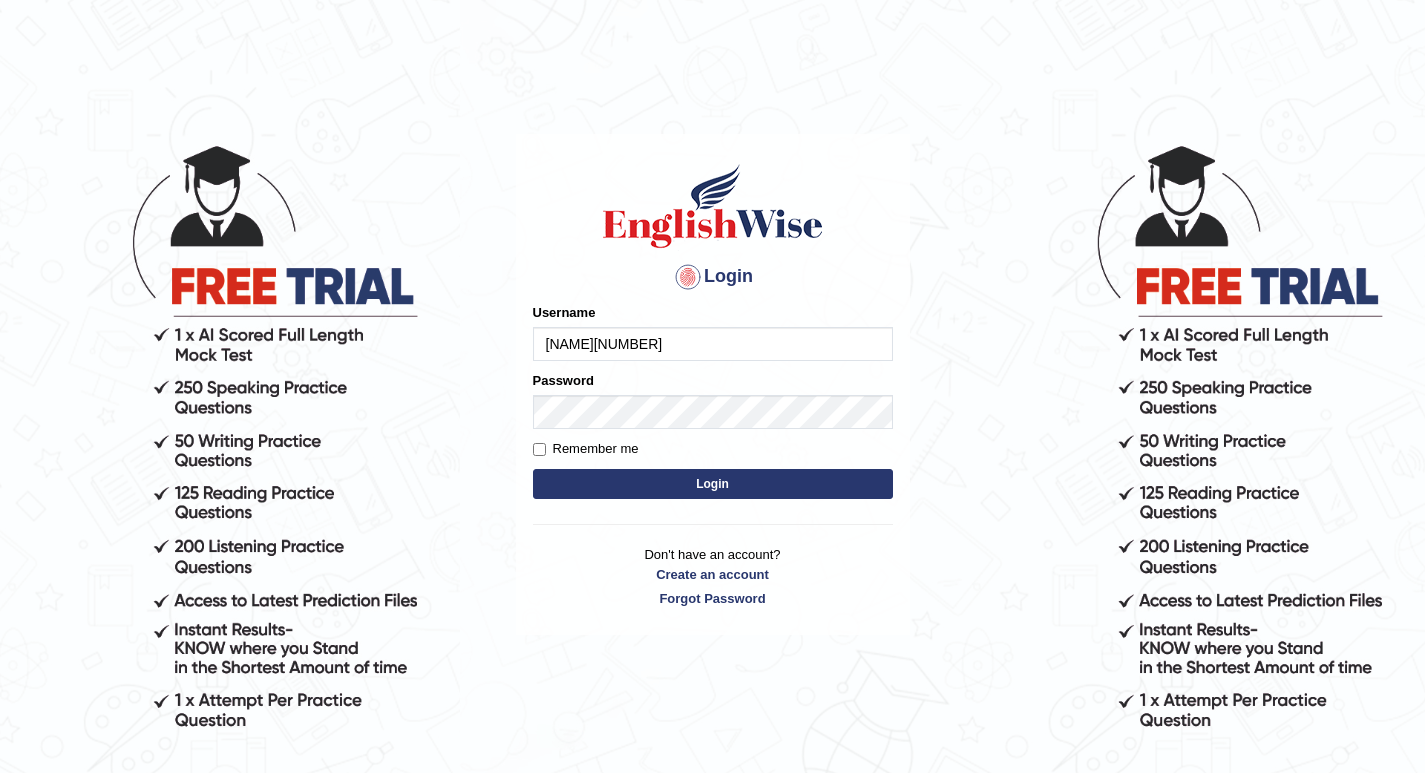 click on "[NAME][NUMBER]" at bounding box center [713, 344] 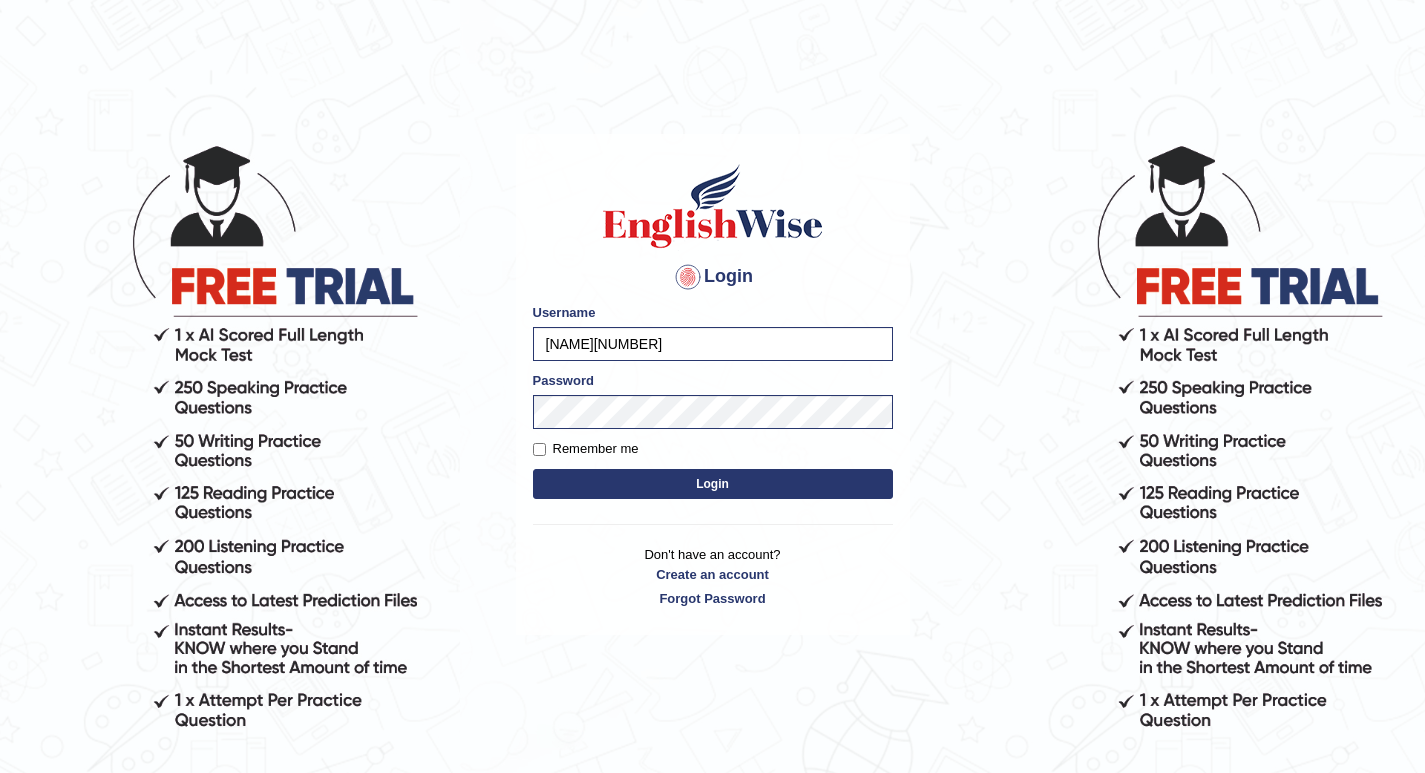 click on "[NAME][NUMBER]" at bounding box center [713, 344] 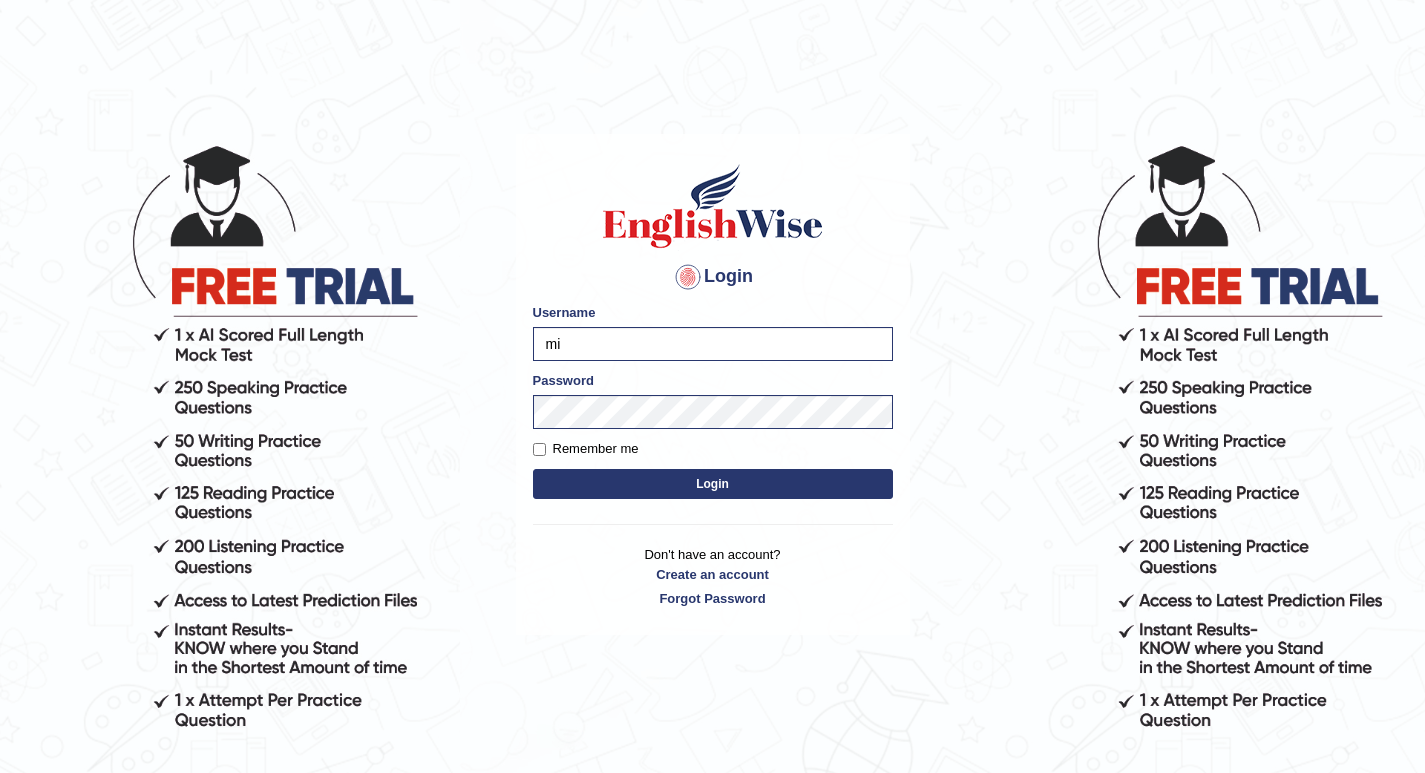 type on "m" 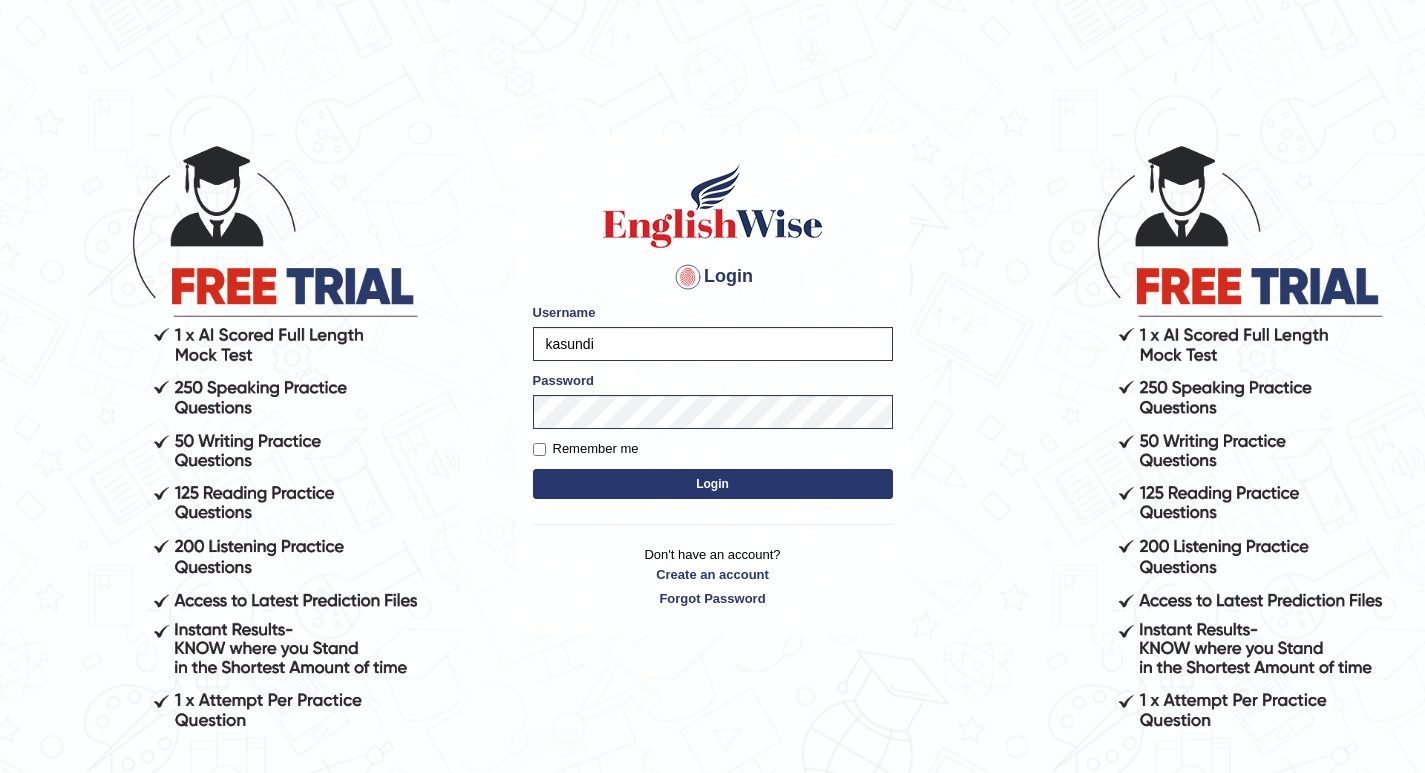 type on "kasundi" 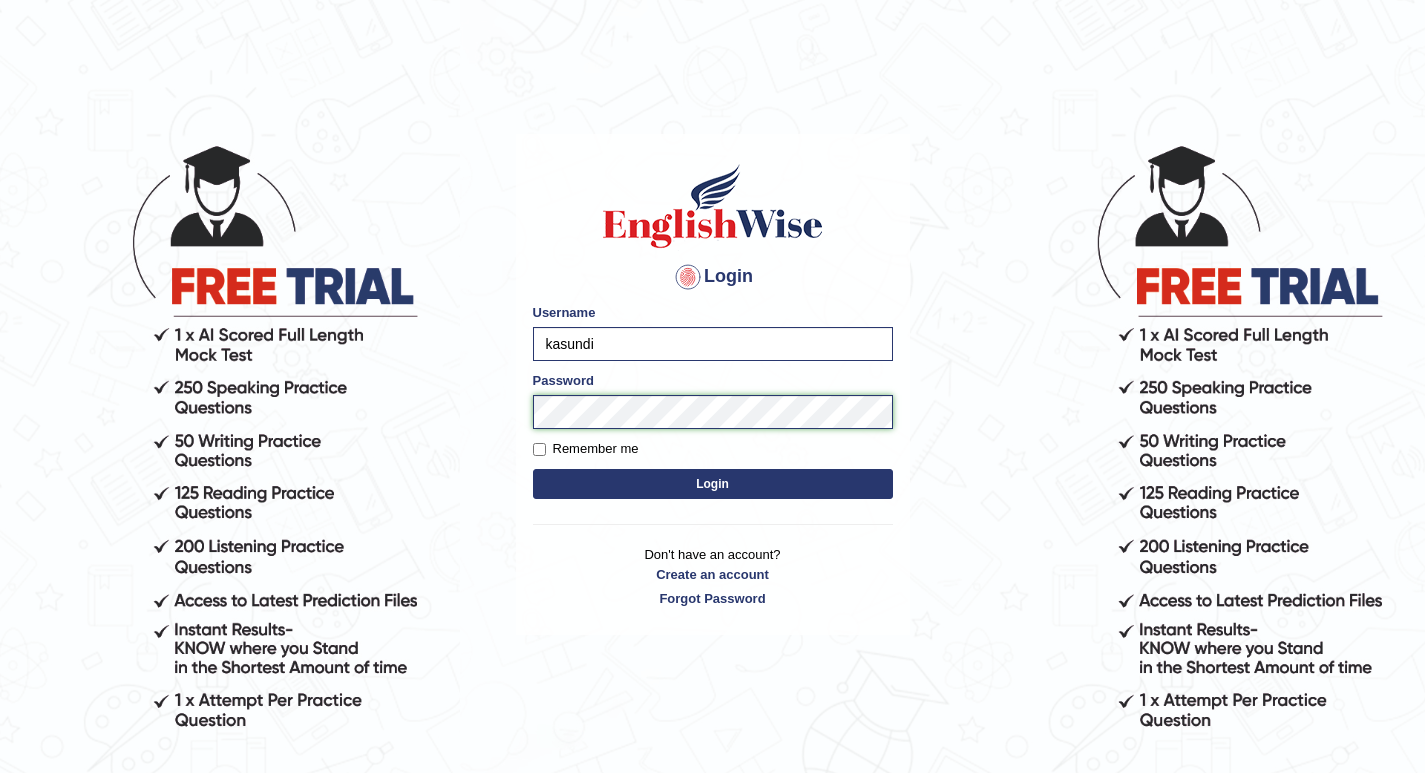 click on "Login" at bounding box center (713, 484) 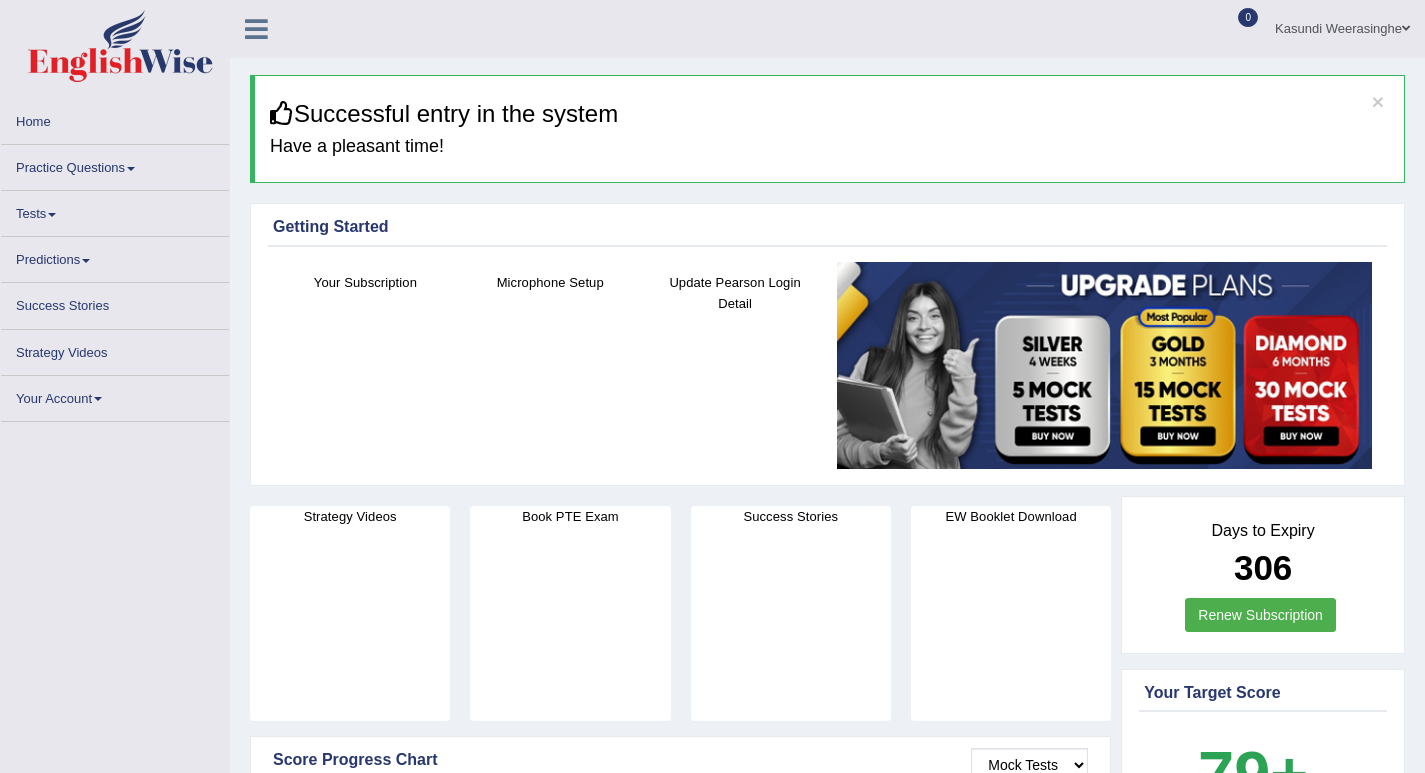 scroll, scrollTop: 0, scrollLeft: 0, axis: both 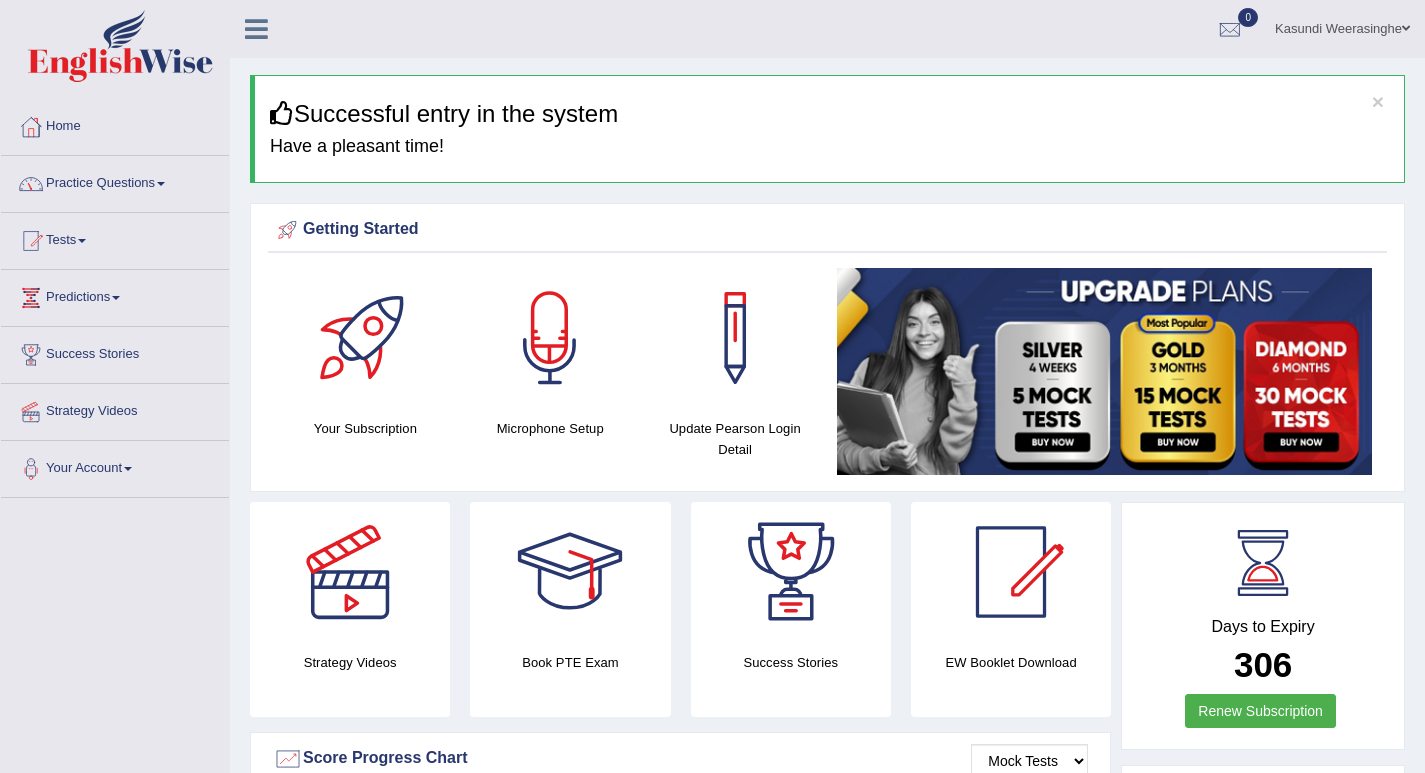 click on "Practice Questions" at bounding box center (115, 181) 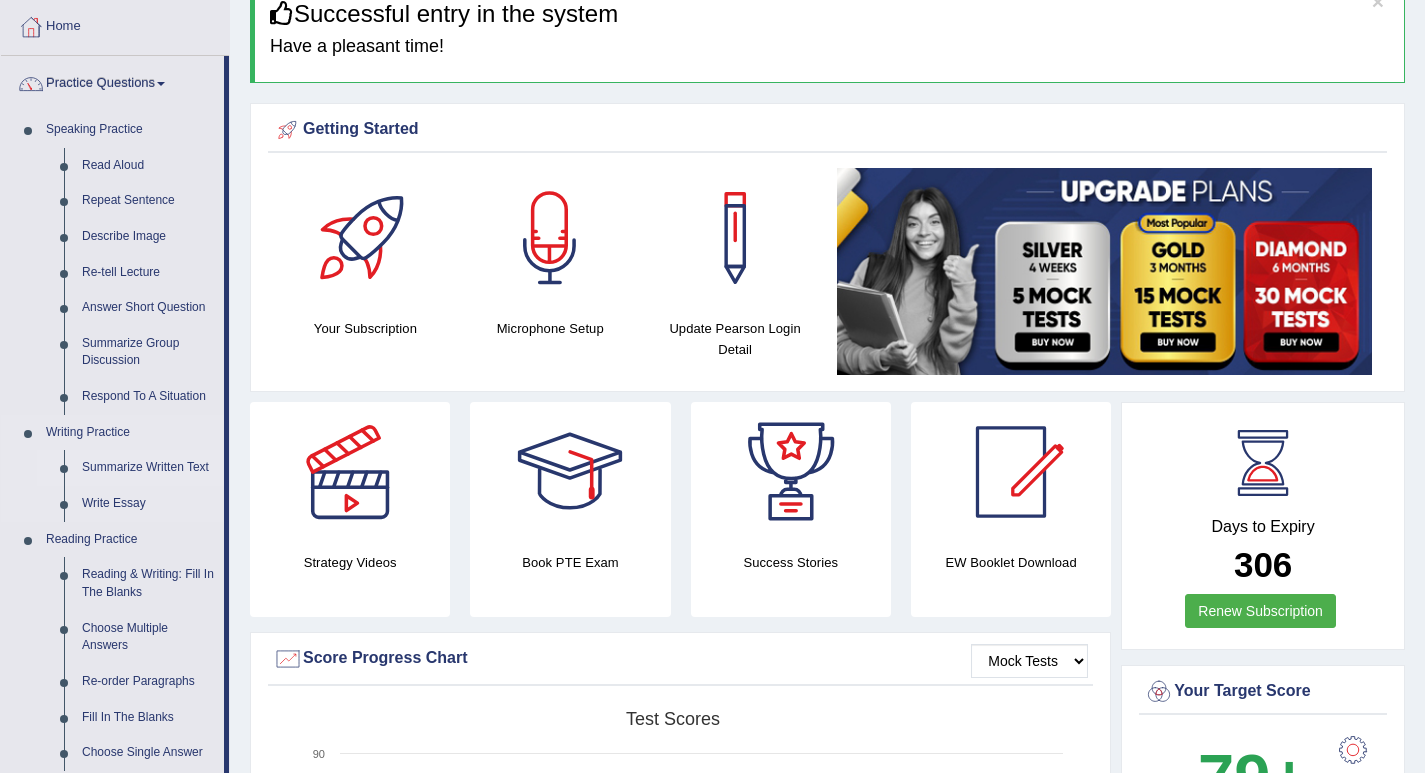scroll, scrollTop: 200, scrollLeft: 0, axis: vertical 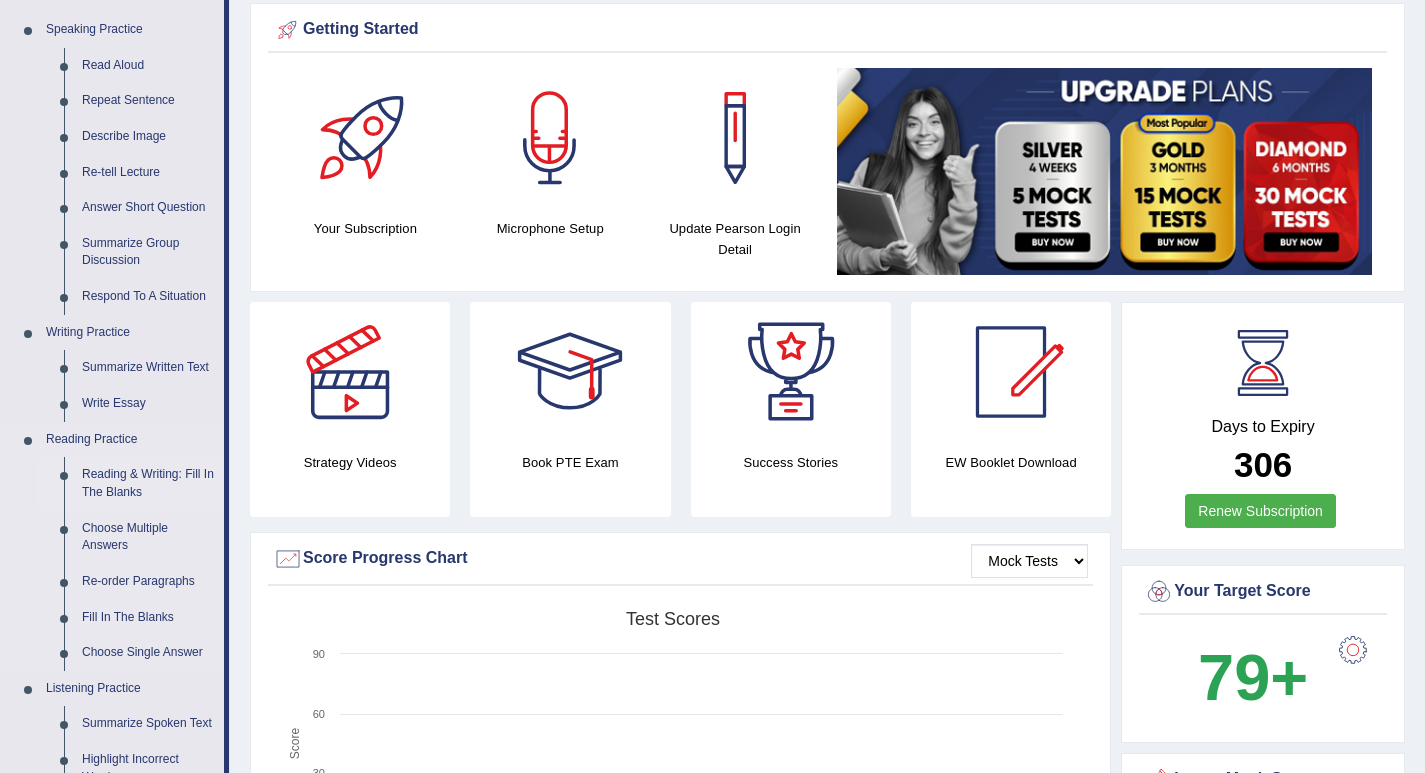 click on "Reading & Writing: Fill In The Blanks" at bounding box center (148, 483) 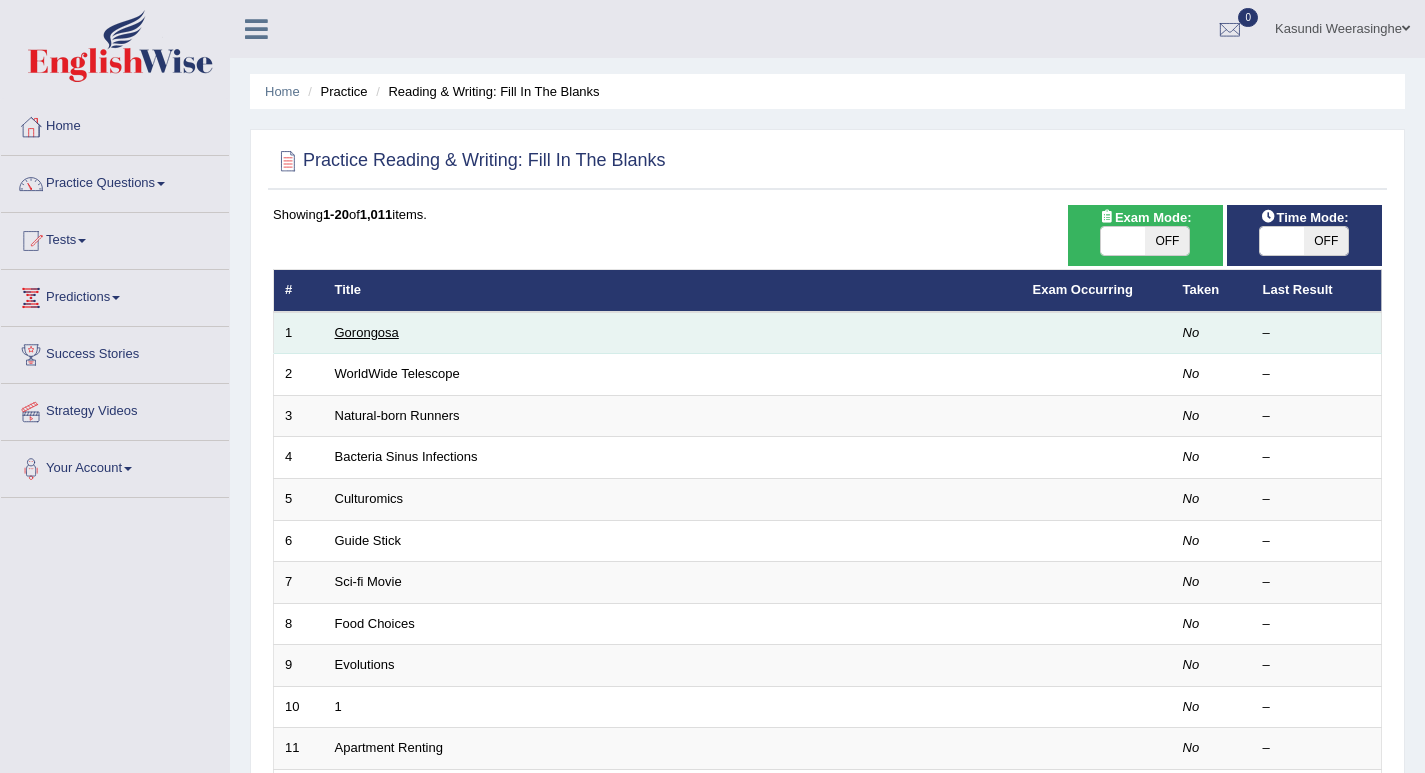 scroll, scrollTop: 0, scrollLeft: 0, axis: both 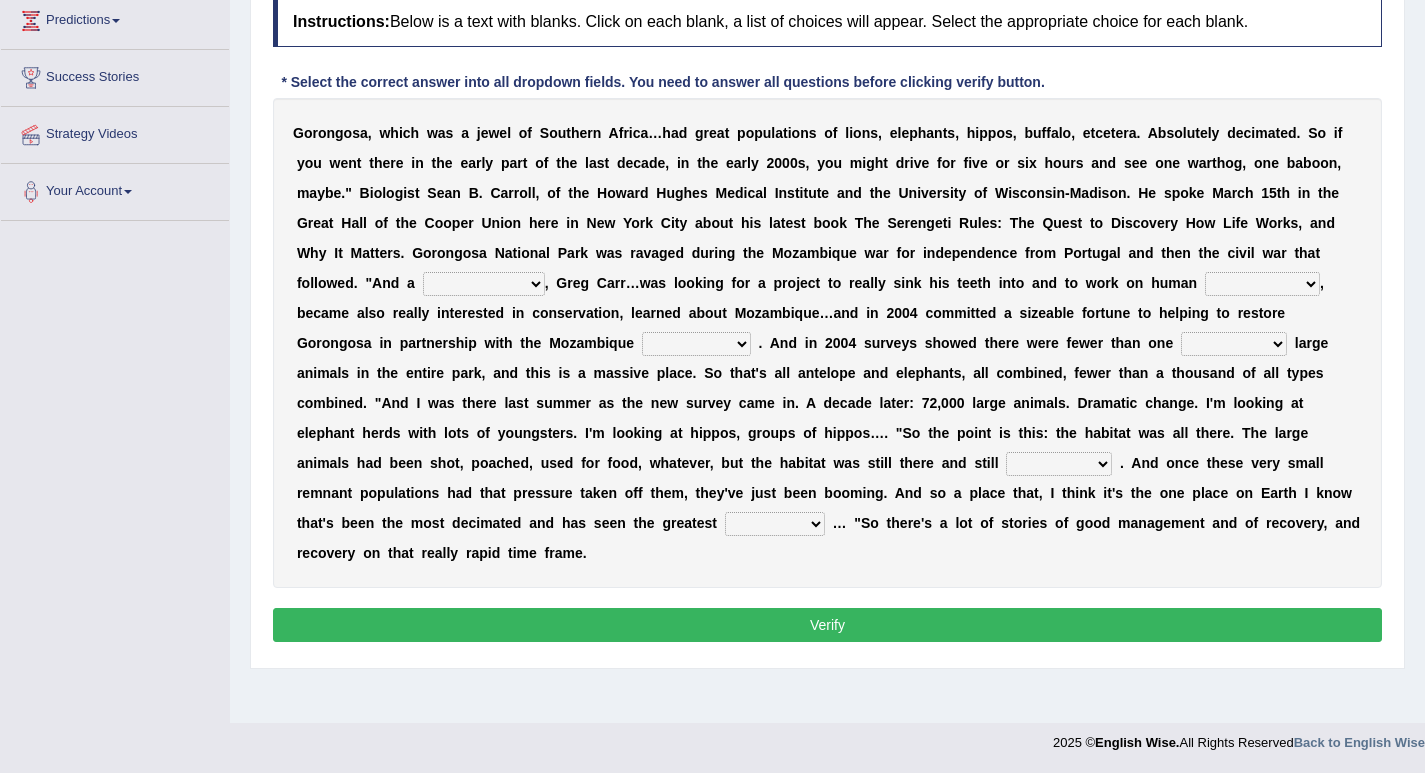click on "passion solstice ballast philanthropist" at bounding box center (484, 284) 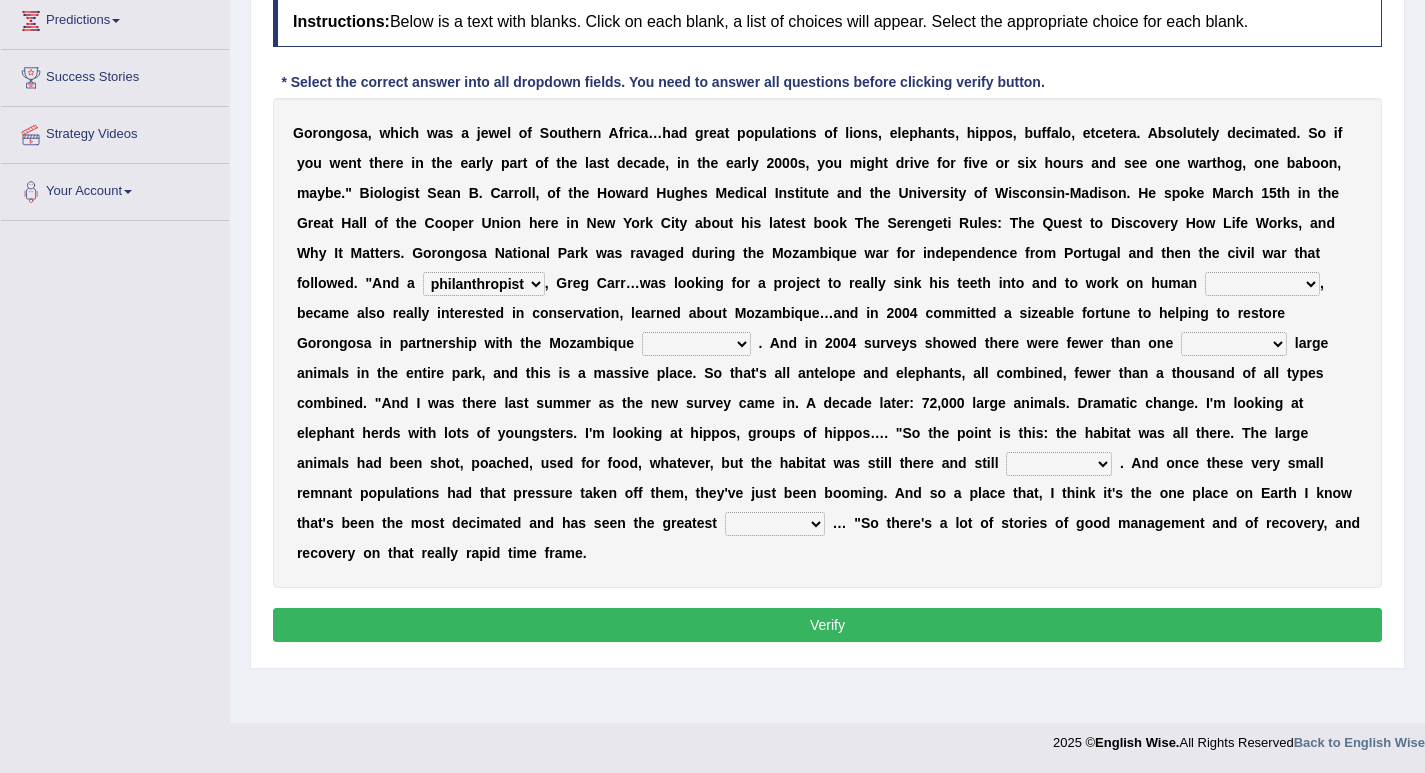 click on "passion solstice ballast philanthropist" at bounding box center (484, 284) 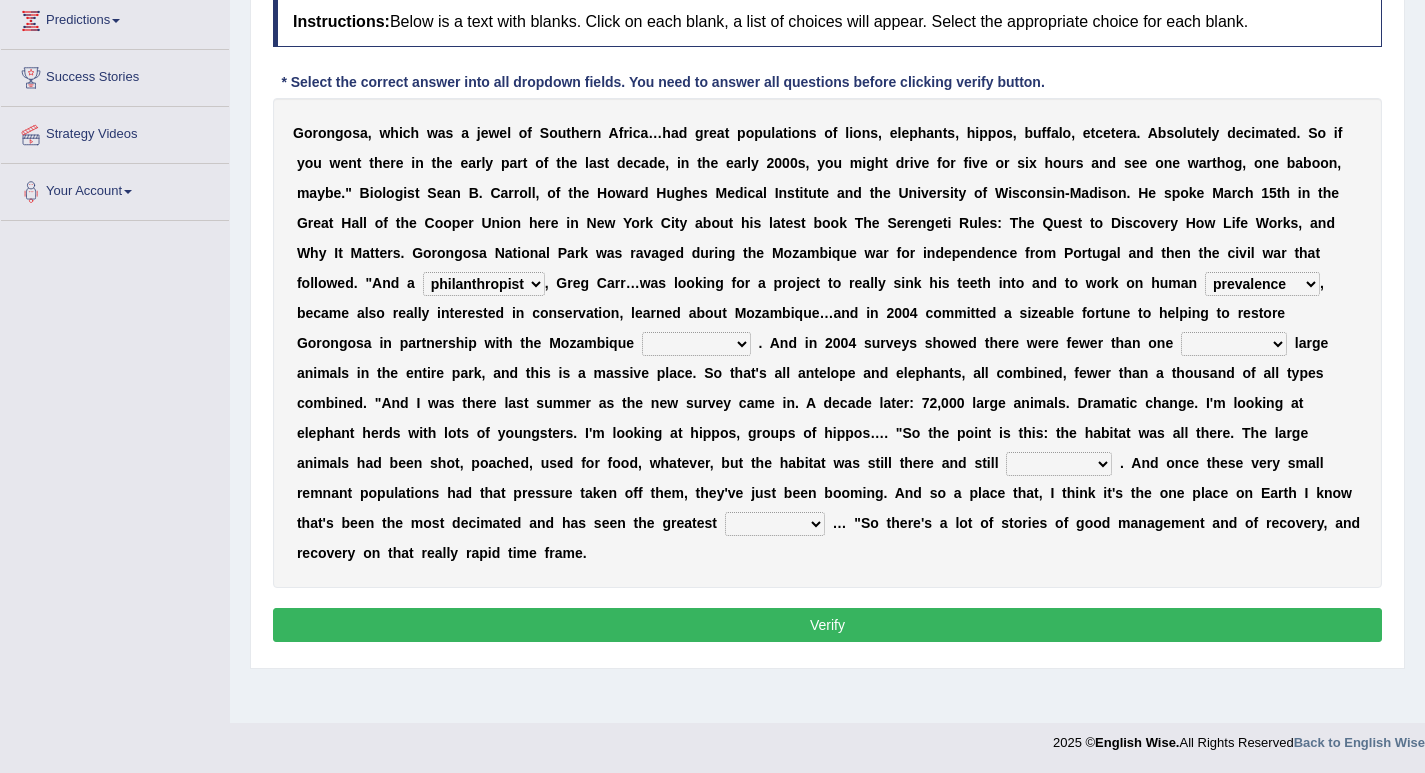 click on "negligence prevalence development malevolence" at bounding box center [1262, 284] 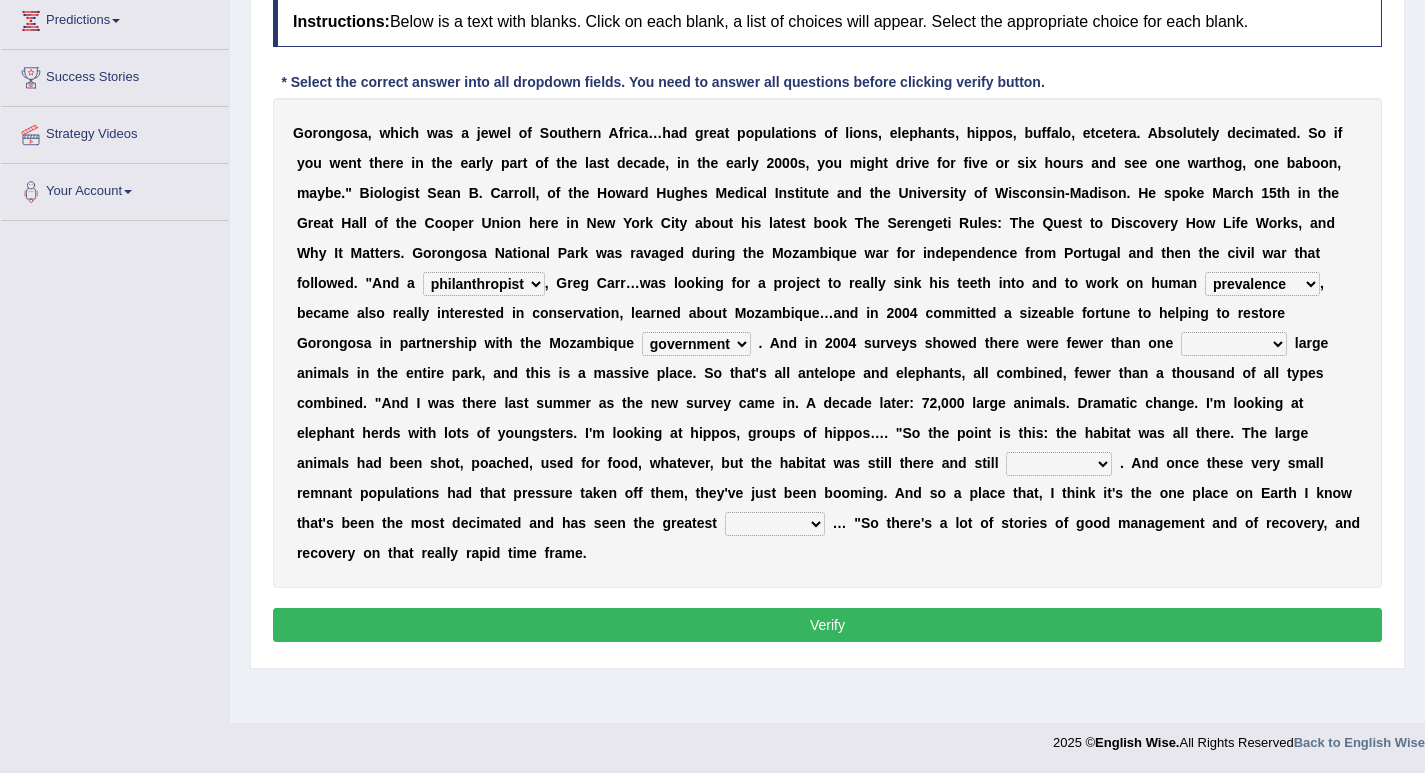 click on "deflowered embowered roundest thousand" at bounding box center [1234, 344] 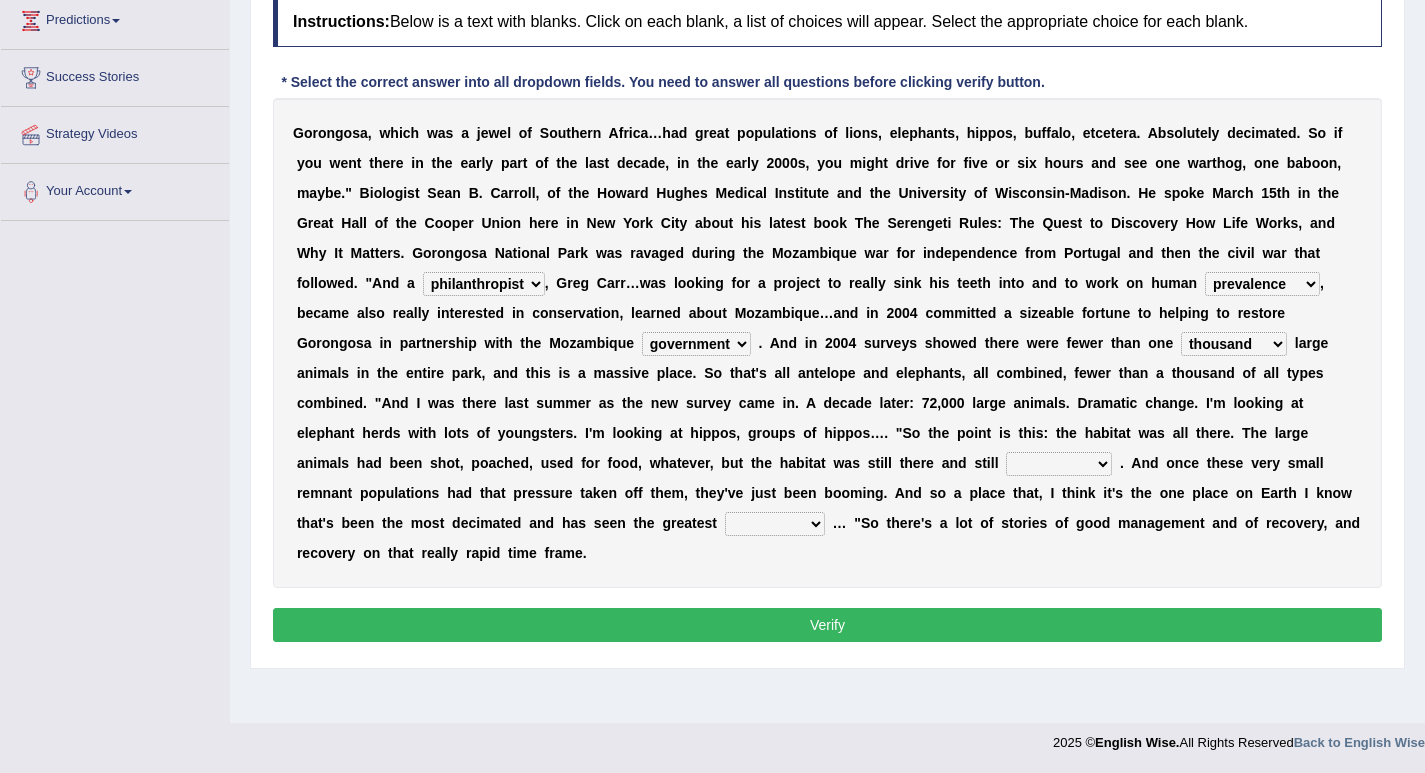 click on "deflowered embowered roundest thousand" at bounding box center [1234, 344] 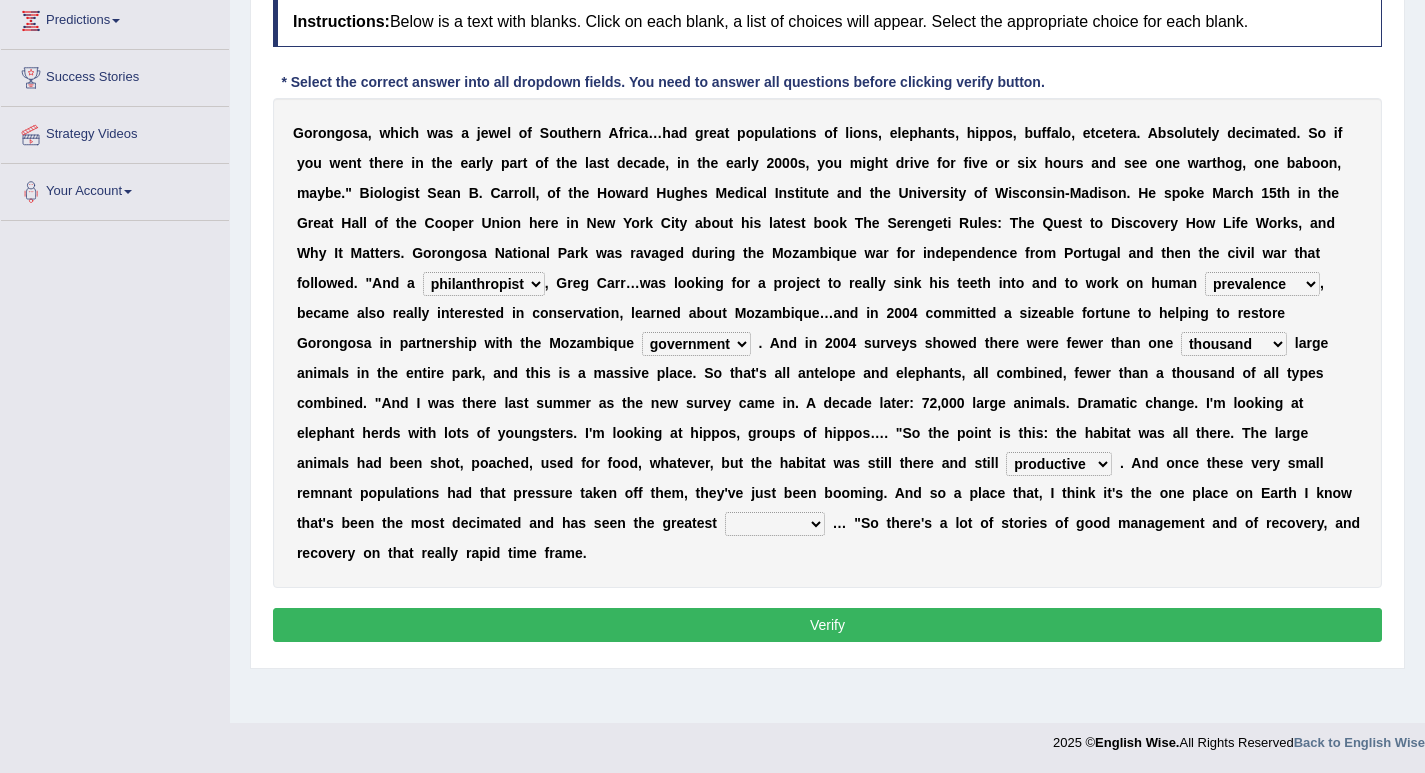 click on "assertive incidental compulsive productive" at bounding box center (1059, 464) 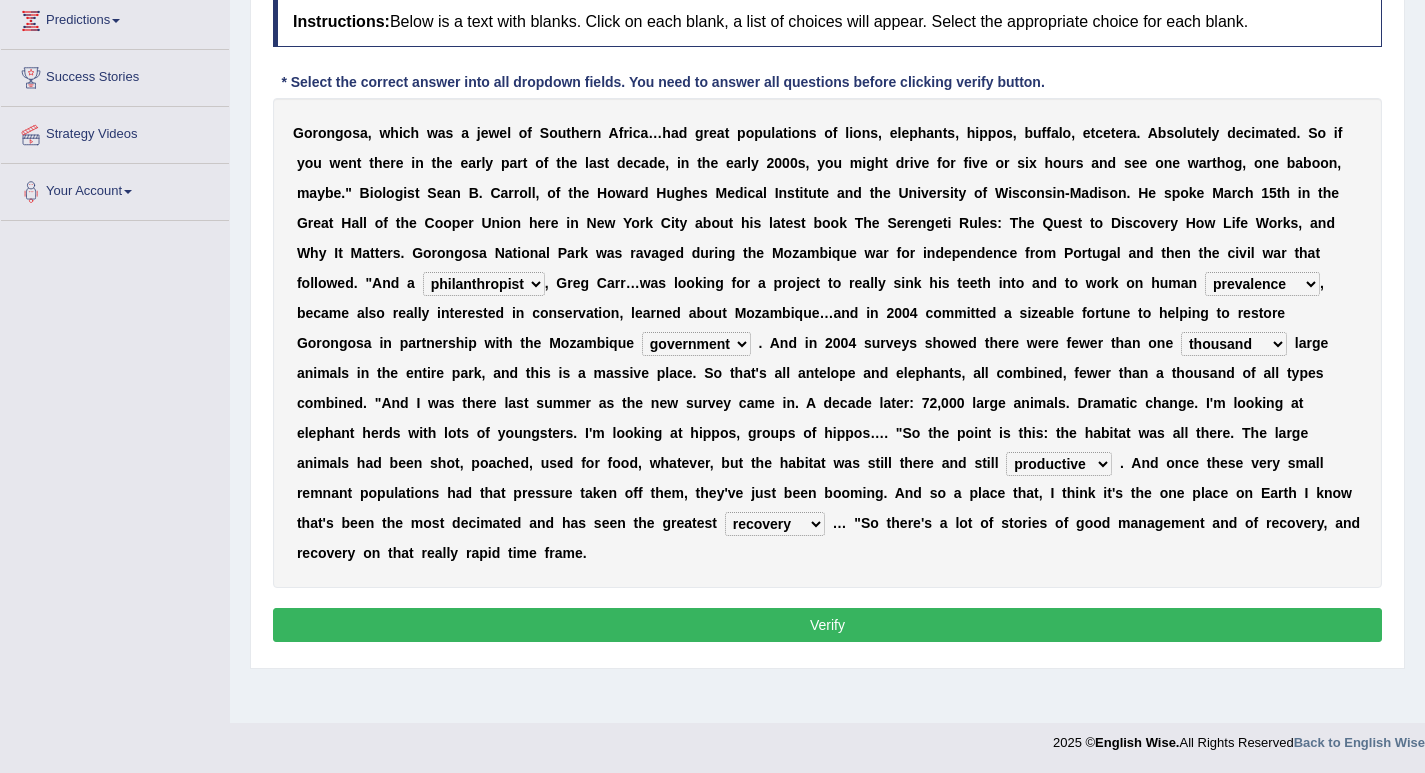 click on "recovery efficacy golly stumpy" at bounding box center (775, 524) 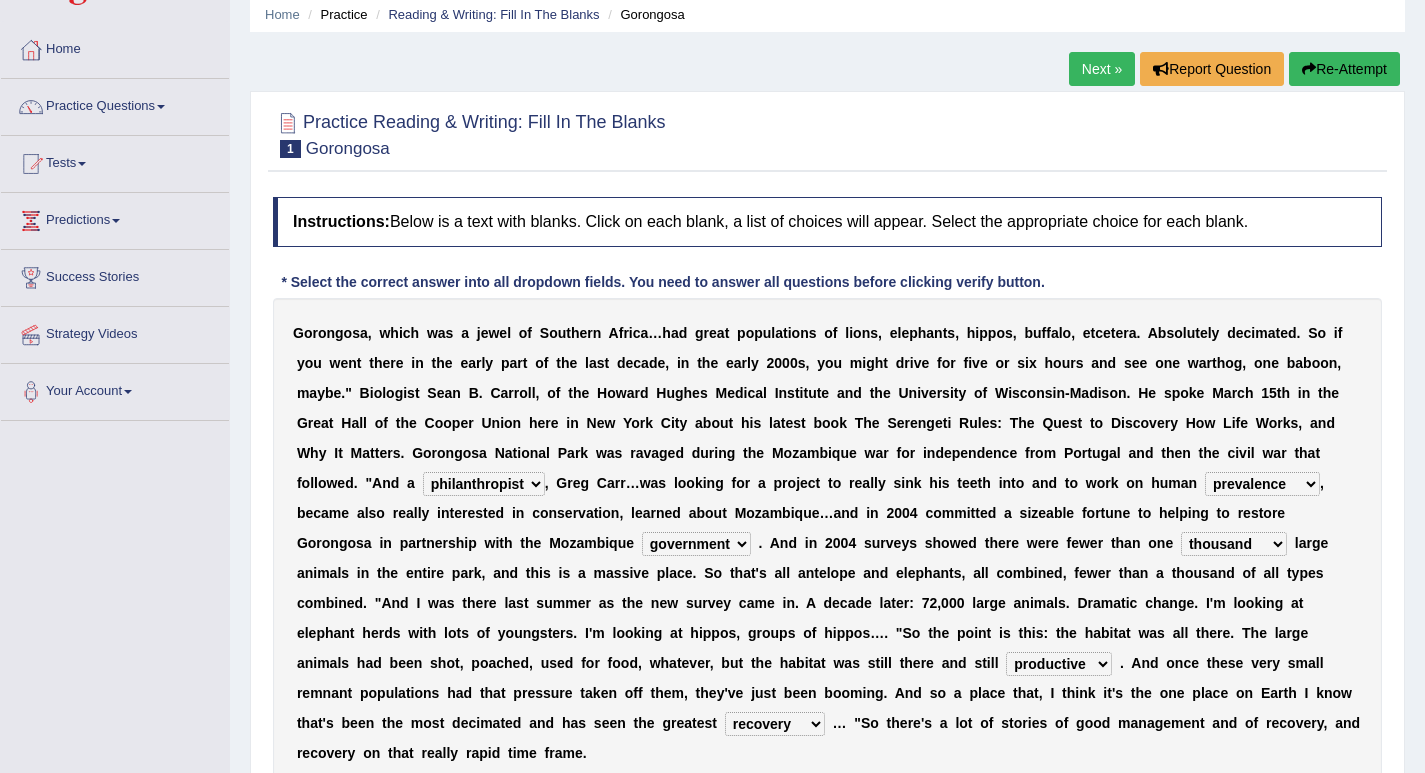 scroll, scrollTop: 277, scrollLeft: 0, axis: vertical 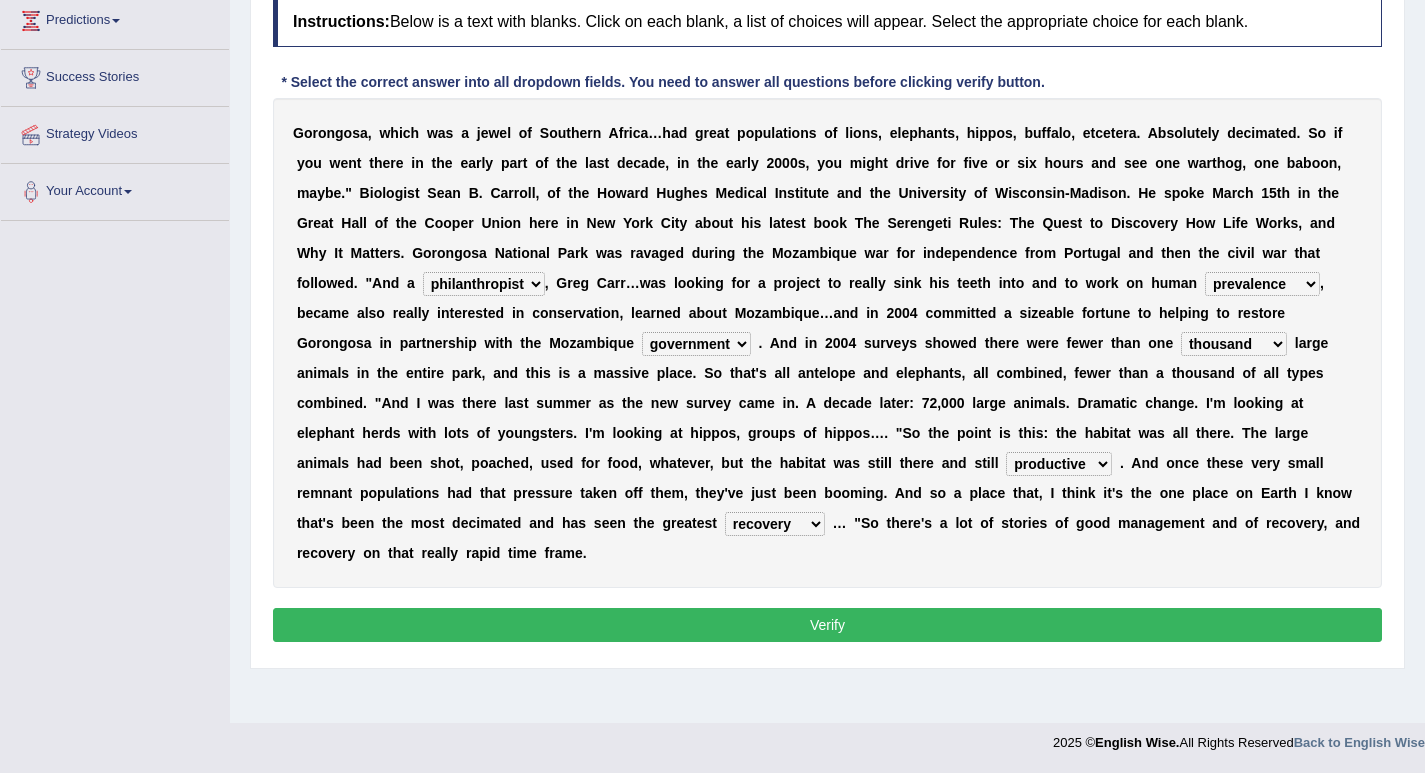 click on "Verify" at bounding box center (827, 625) 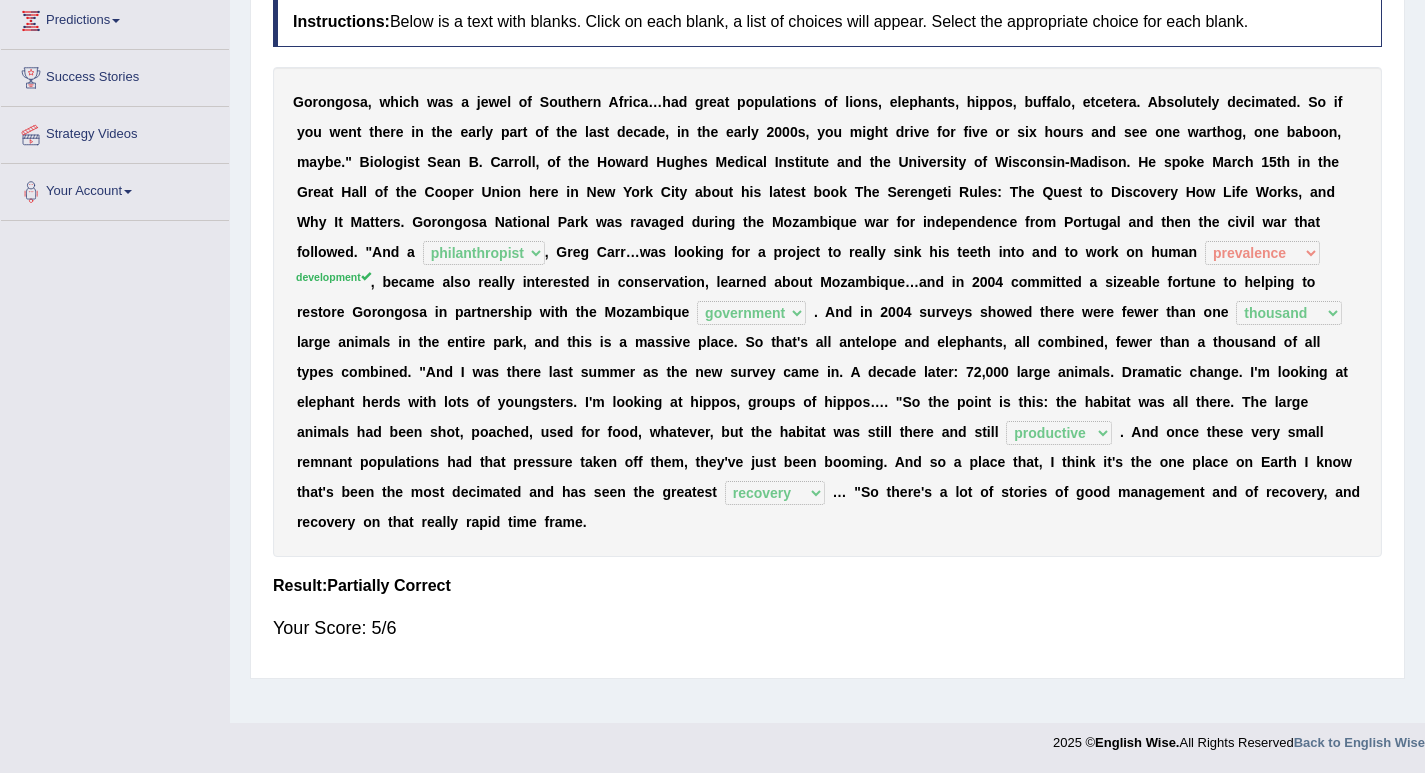 scroll, scrollTop: 0, scrollLeft: 0, axis: both 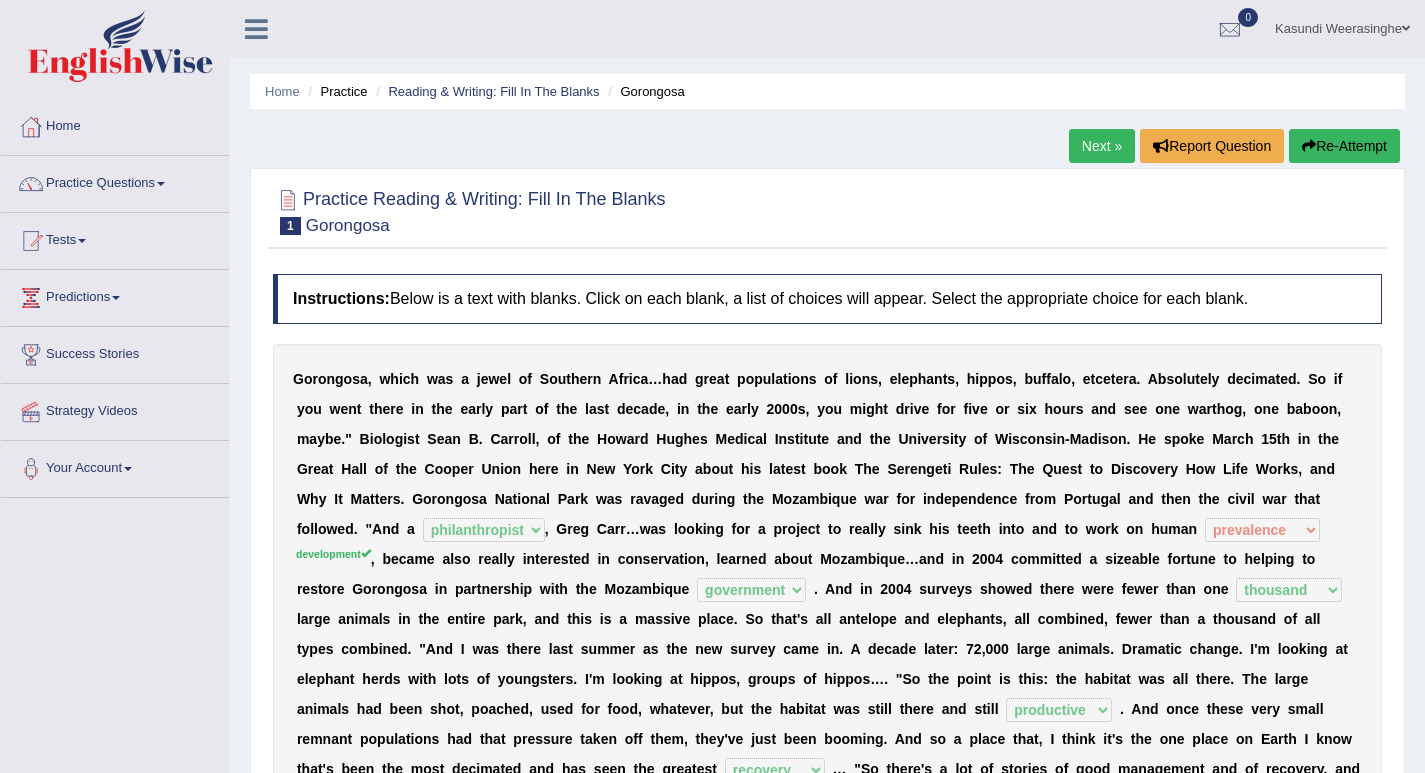 click on "Next »" at bounding box center [1102, 146] 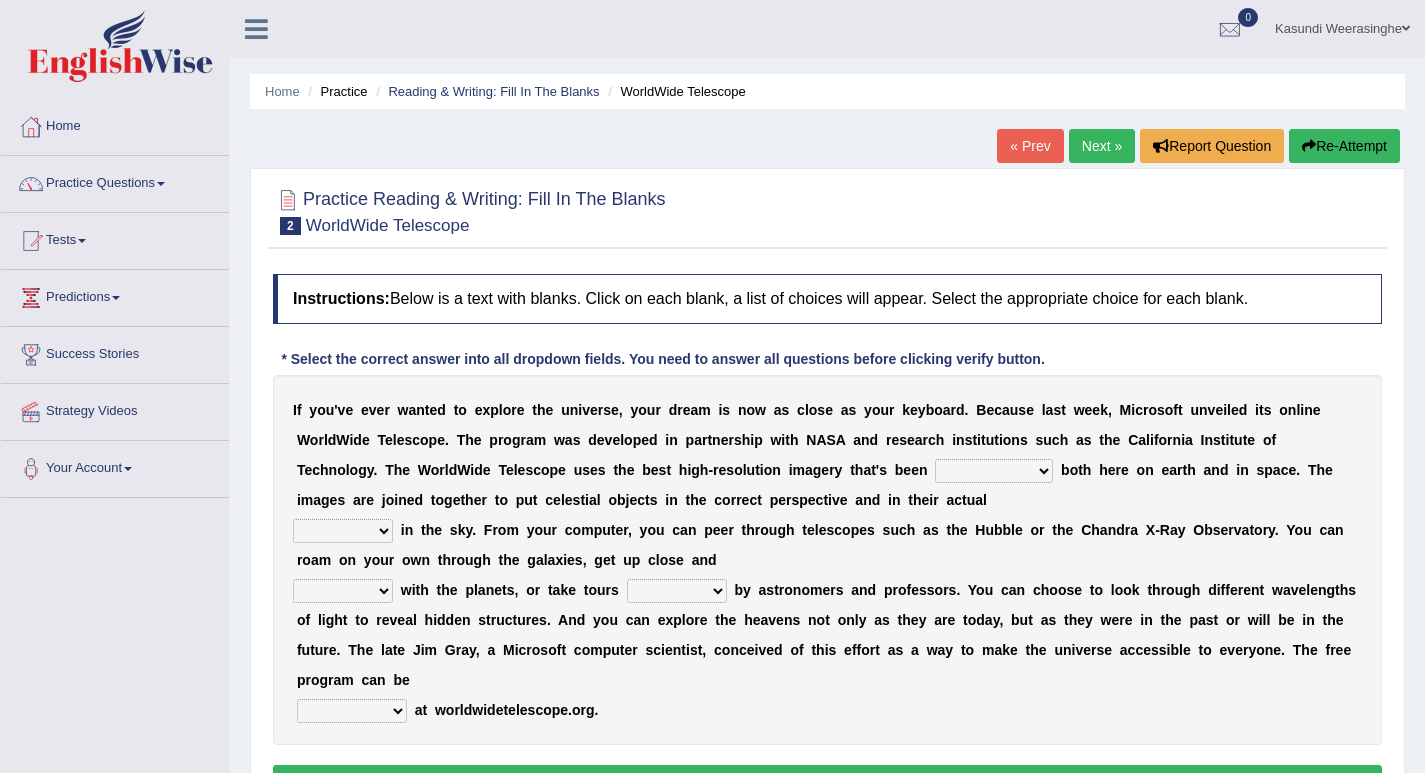 scroll, scrollTop: 0, scrollLeft: 0, axis: both 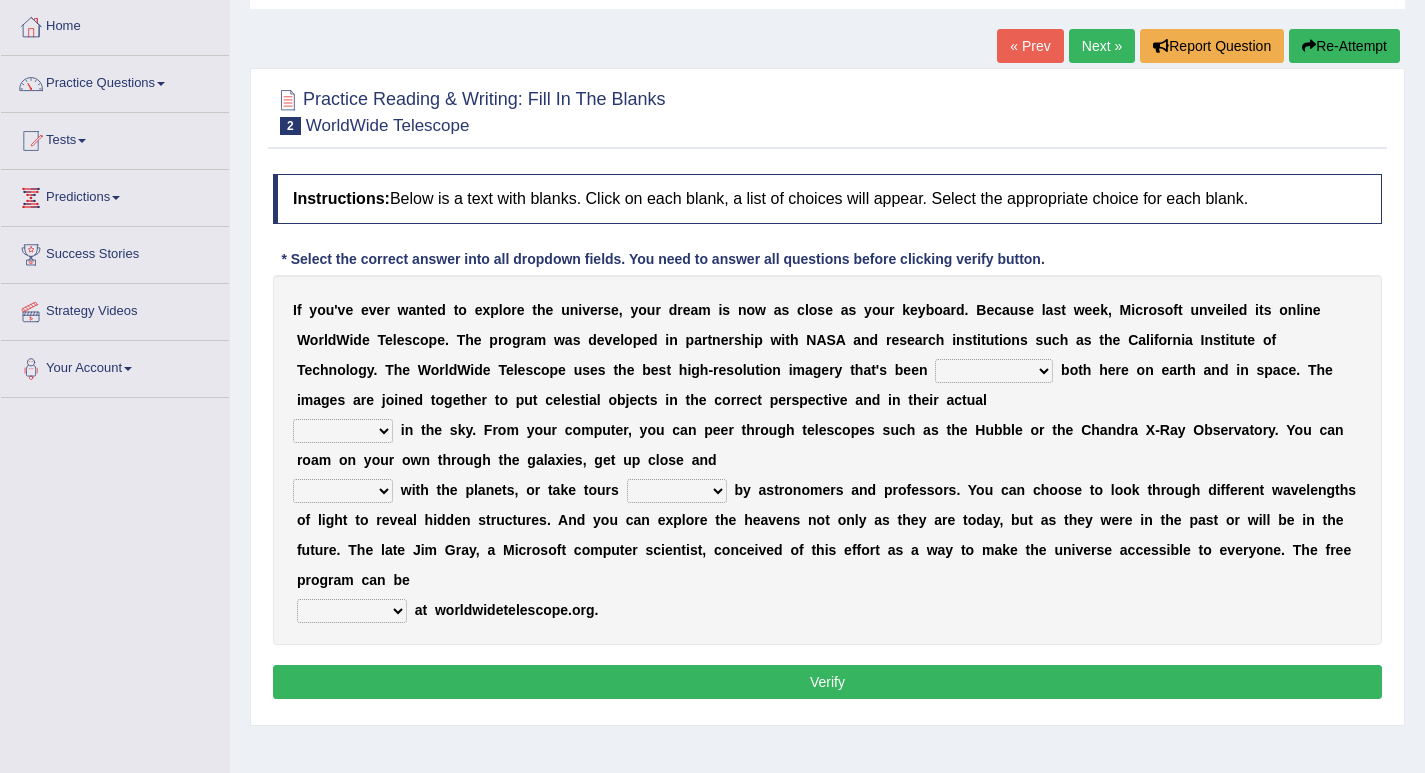 click on "degraded ascended remonstrated generated" at bounding box center (994, 371) 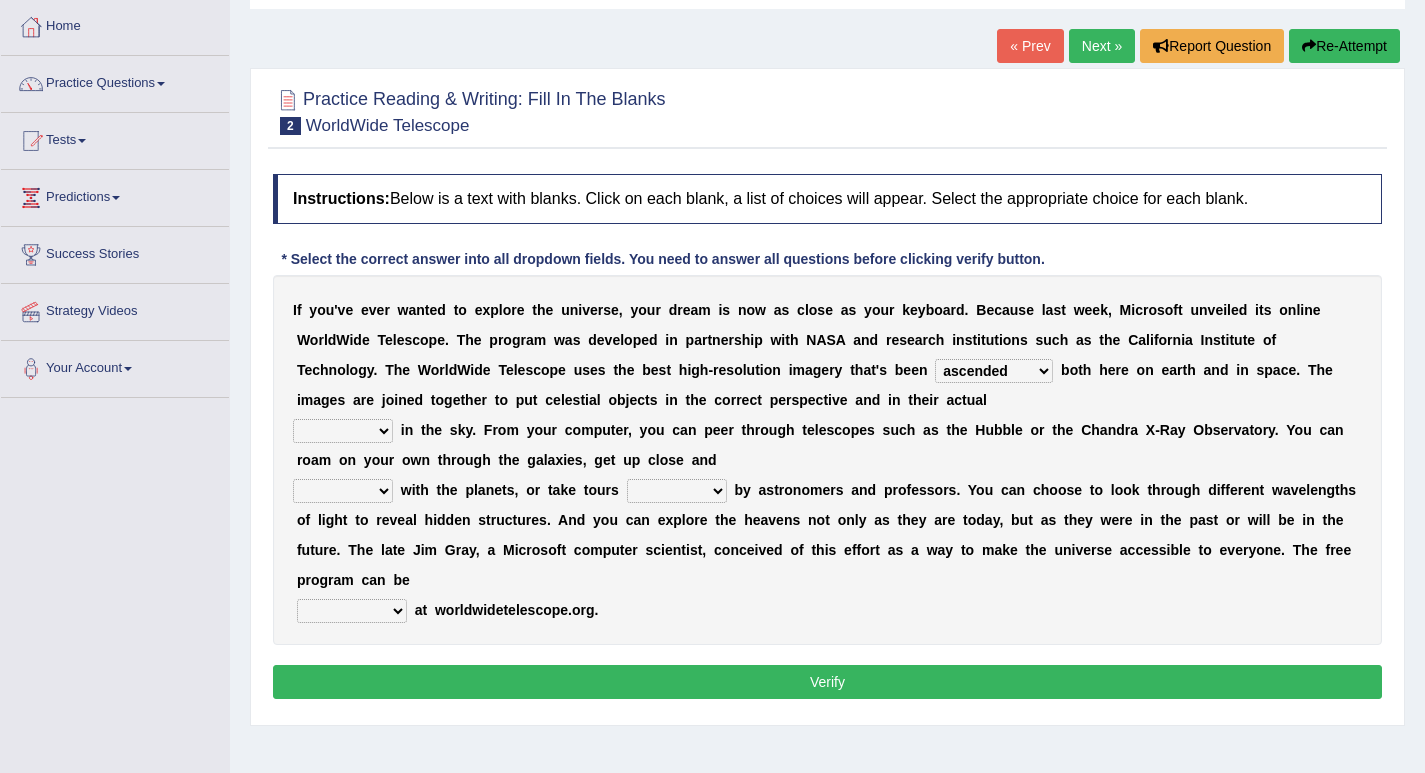 click on "aspects parts conditions positions" at bounding box center (343, 431) 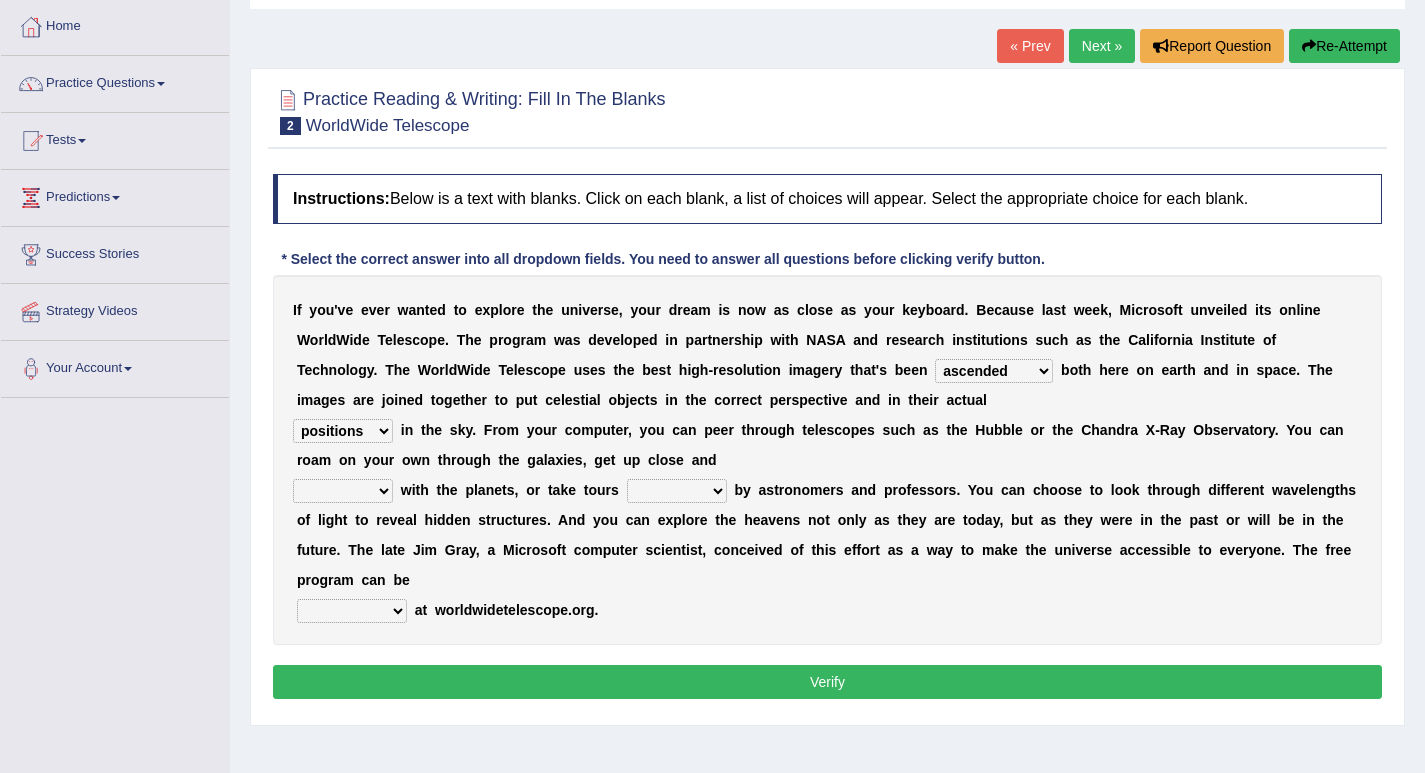 click on "personal individual apart polite" at bounding box center (343, 491) 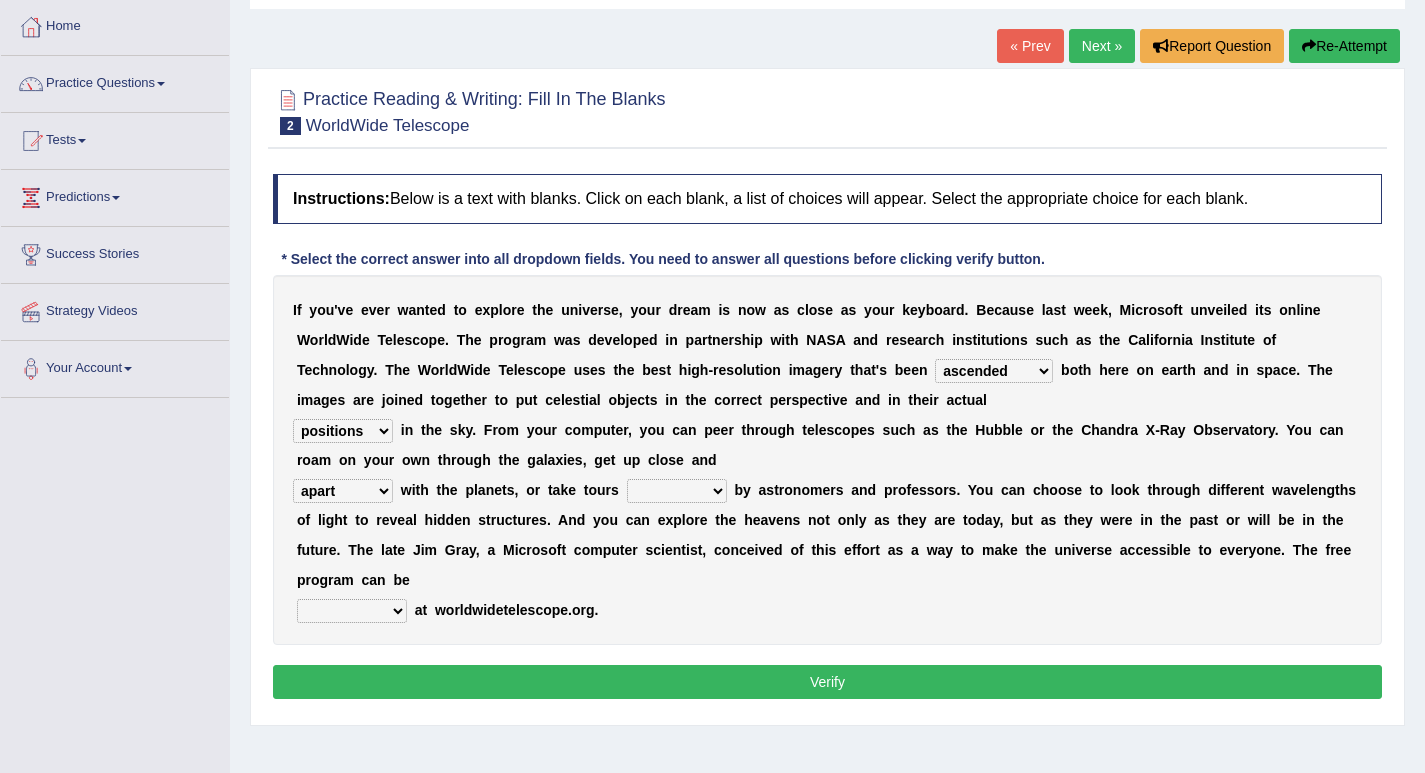 click on "personal individual apart polite" at bounding box center [343, 491] 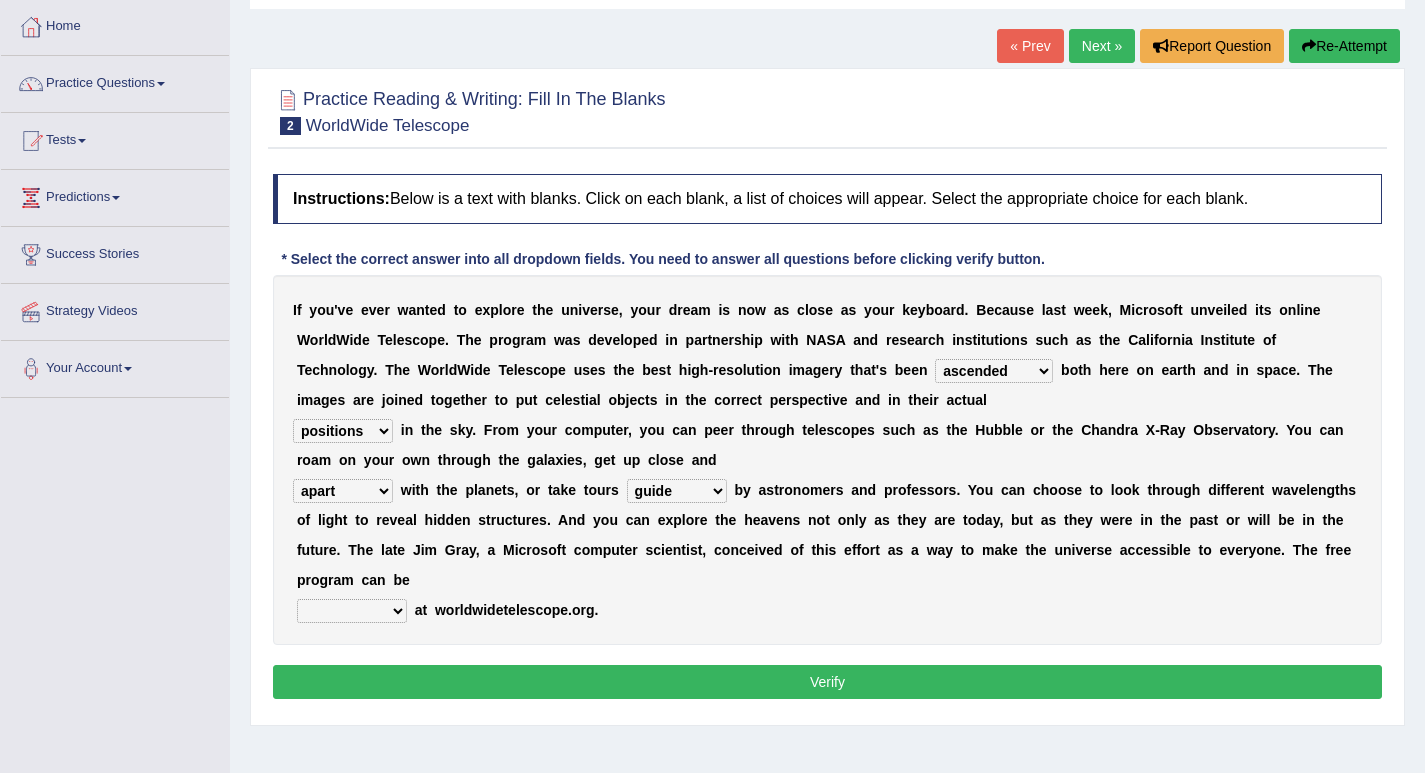 click on "guide guided guiding to guide" at bounding box center [677, 491] 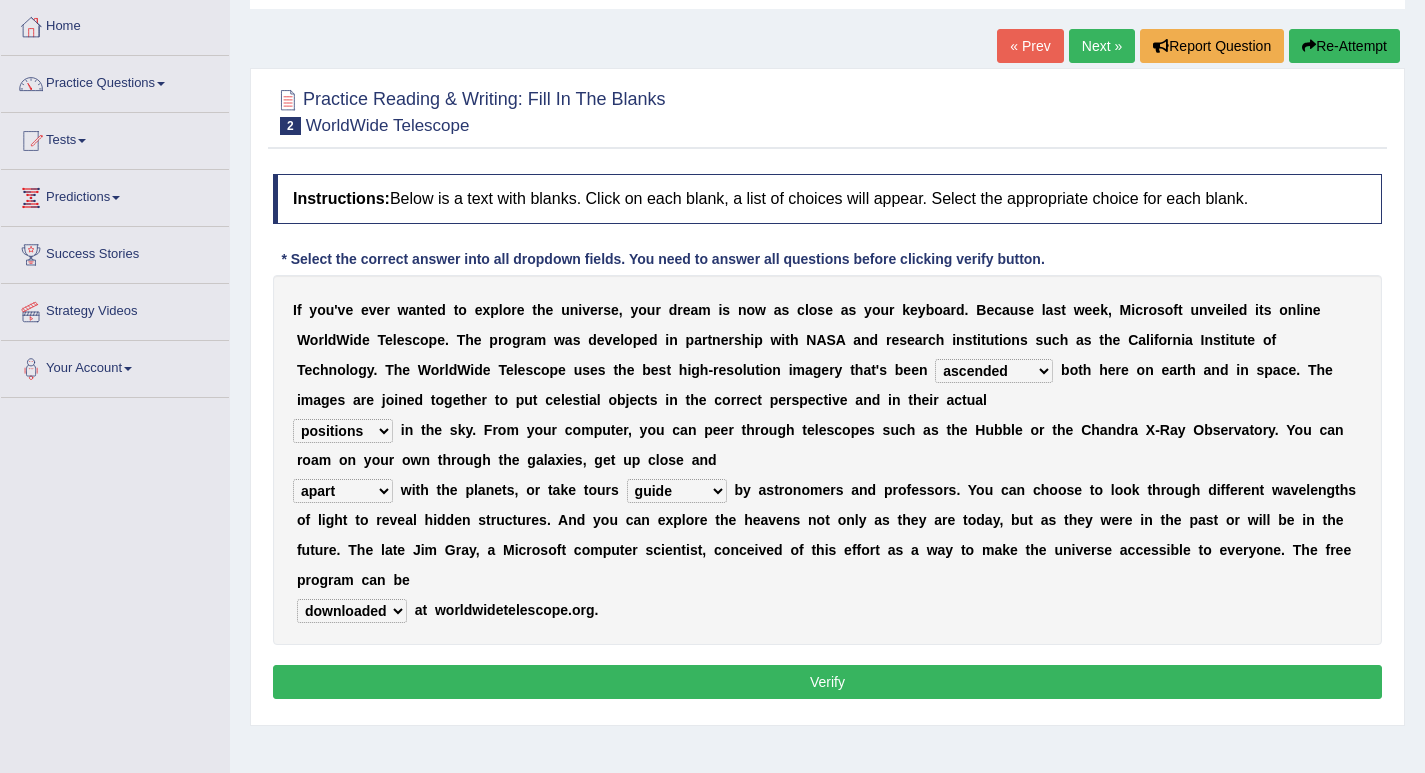 click on "Verify" at bounding box center [827, 682] 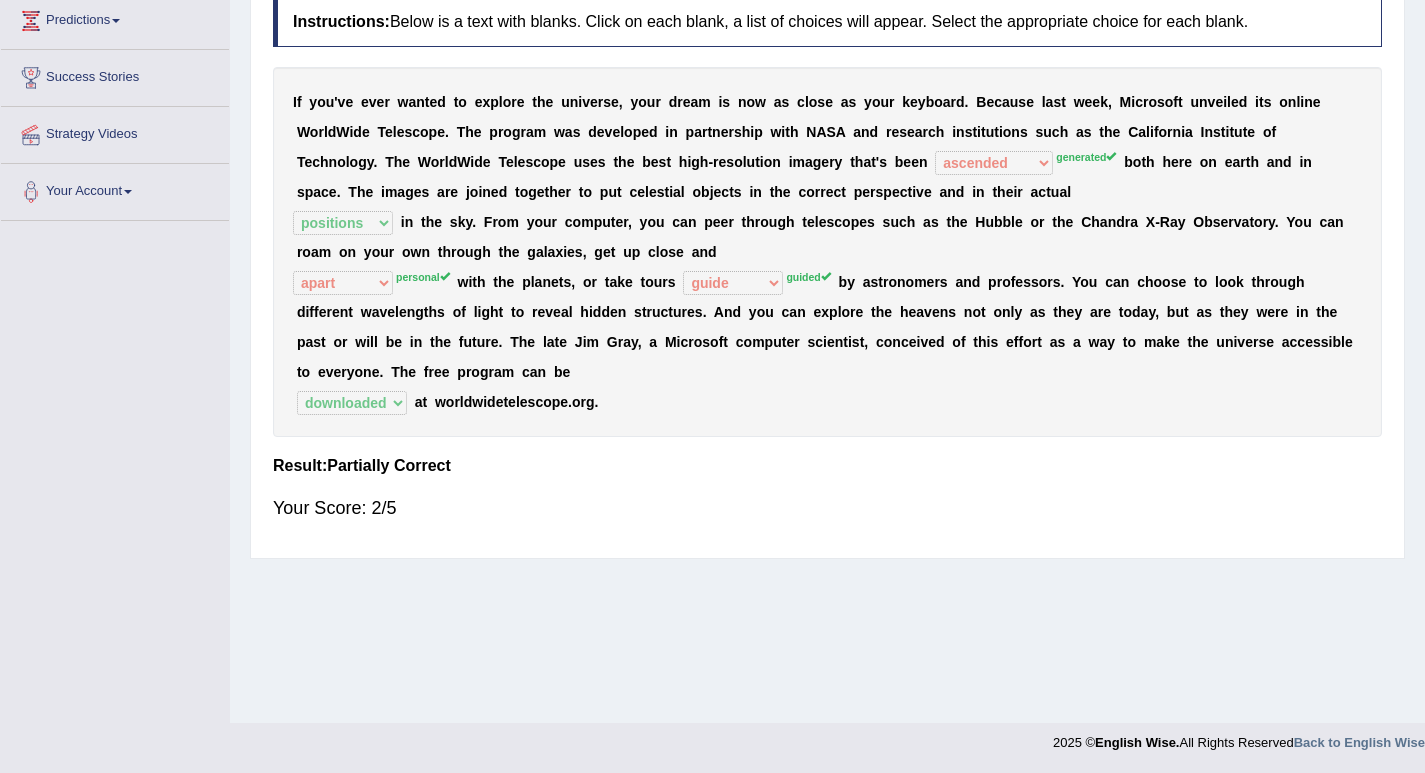 scroll, scrollTop: 0, scrollLeft: 0, axis: both 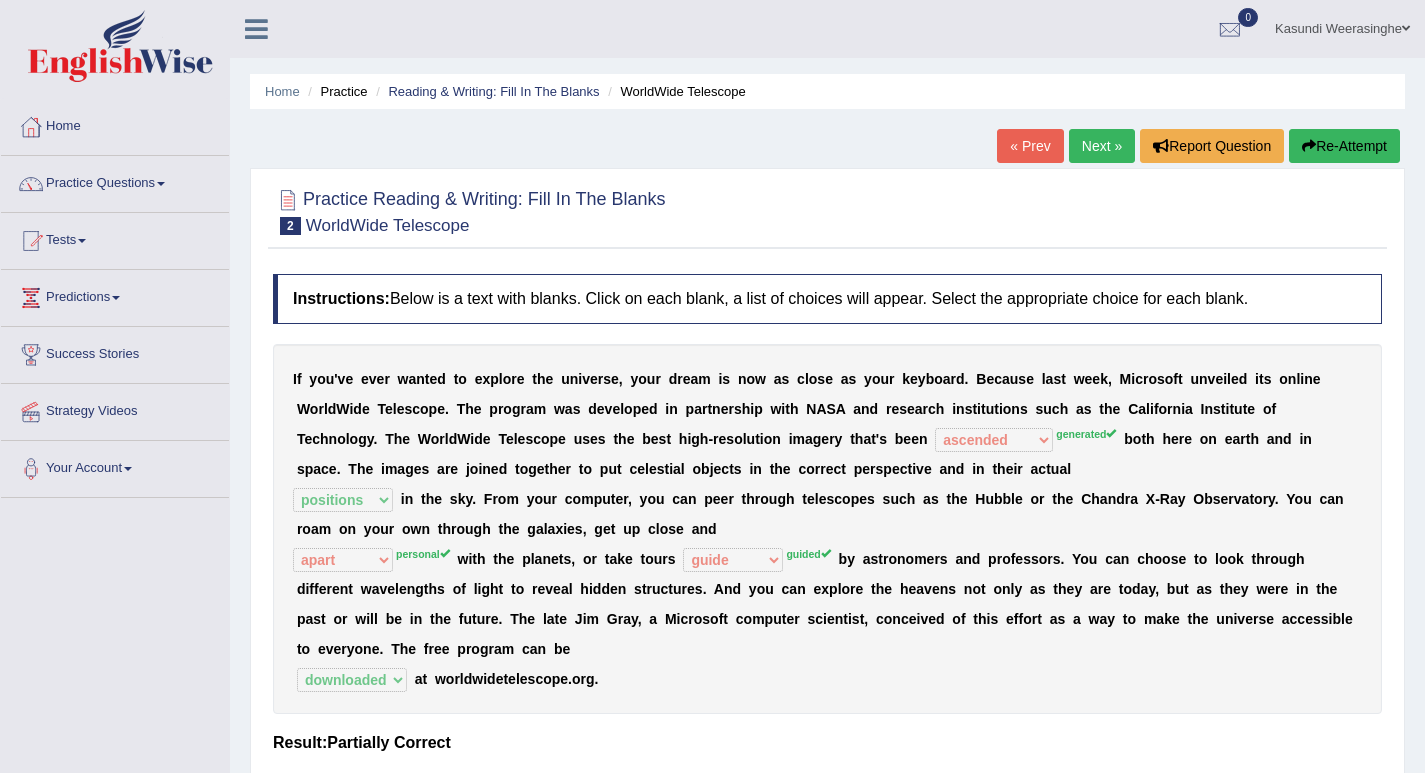 click on "Next »" at bounding box center [1102, 146] 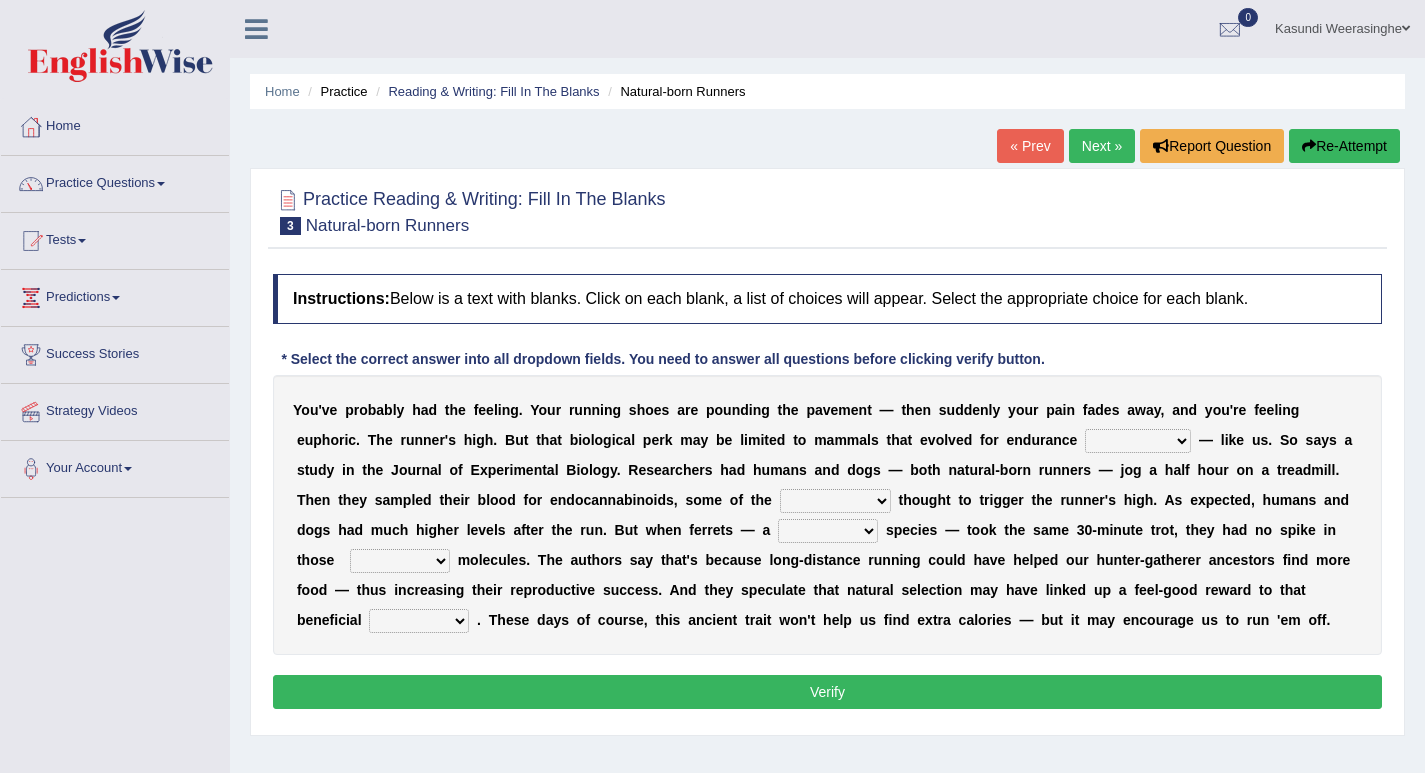 scroll, scrollTop: 0, scrollLeft: 0, axis: both 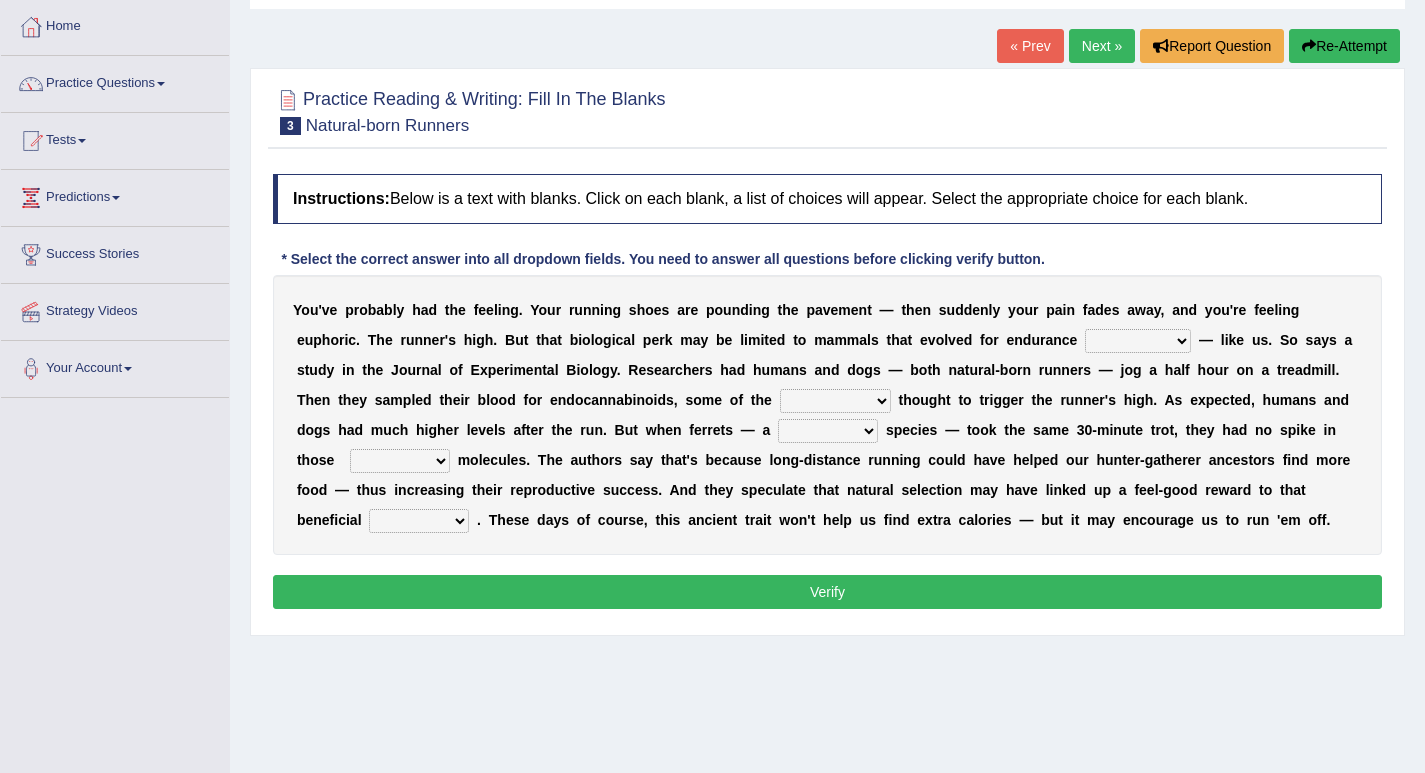 click on "dykes personalize classifies exercise" at bounding box center (1138, 341) 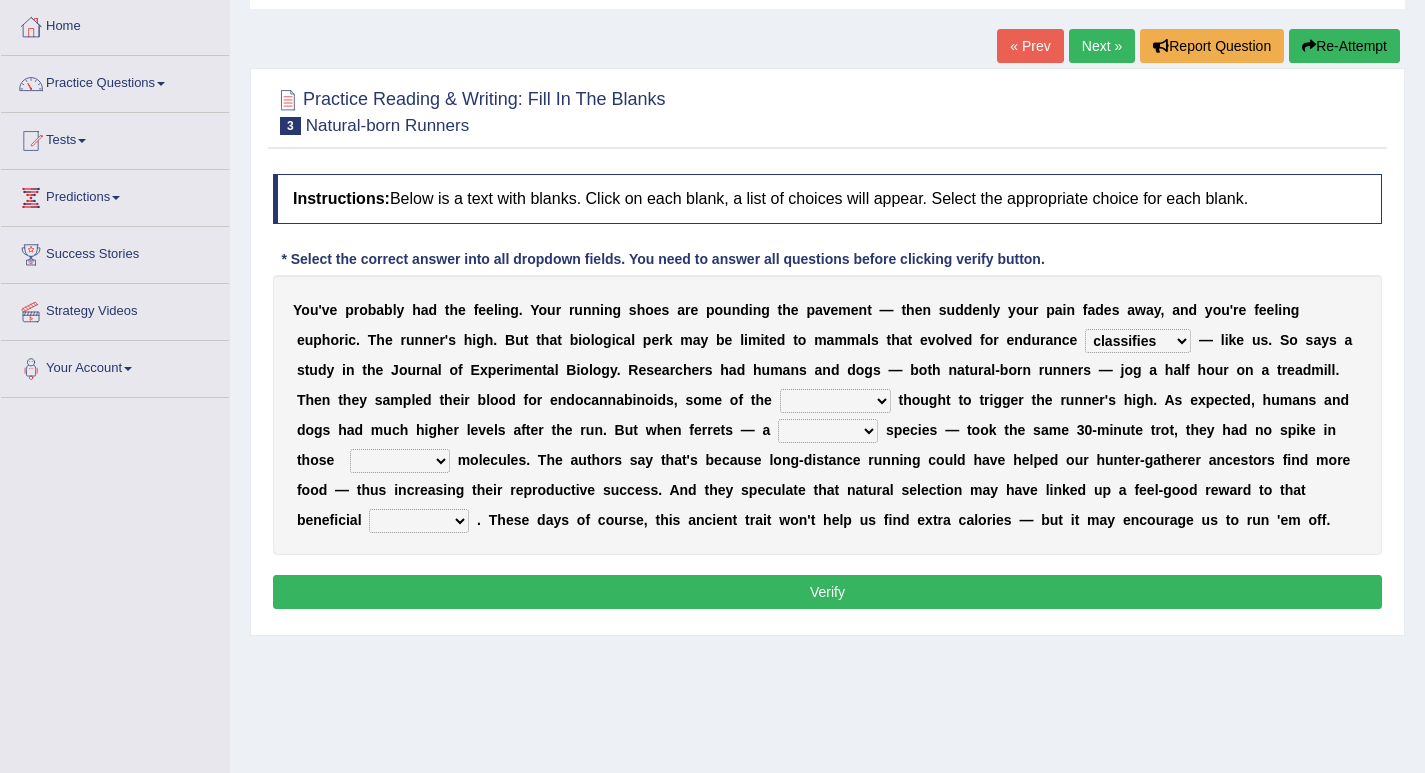 click on "dykes personalize classifies exercise" at bounding box center [1138, 341] 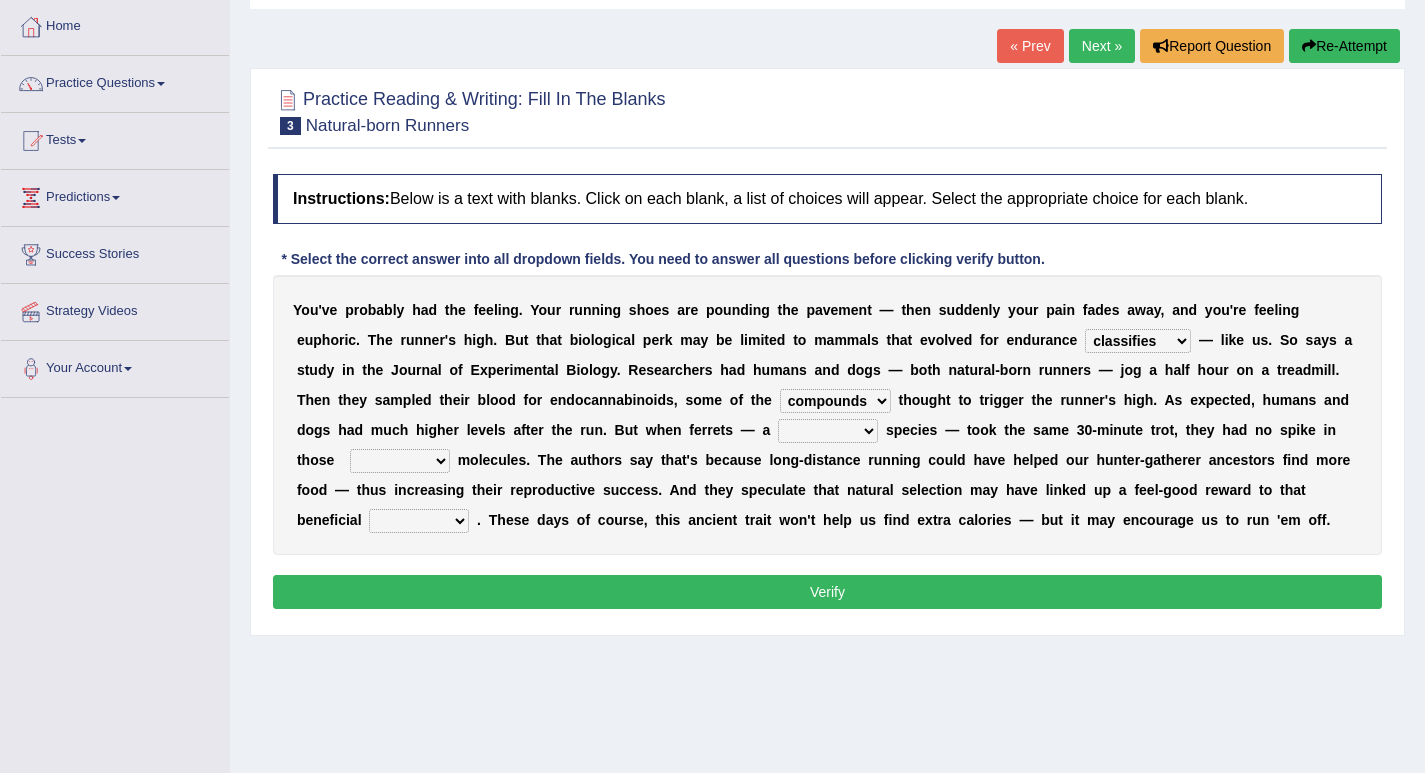 click on "excellency merely faerie sedentary" at bounding box center [828, 431] 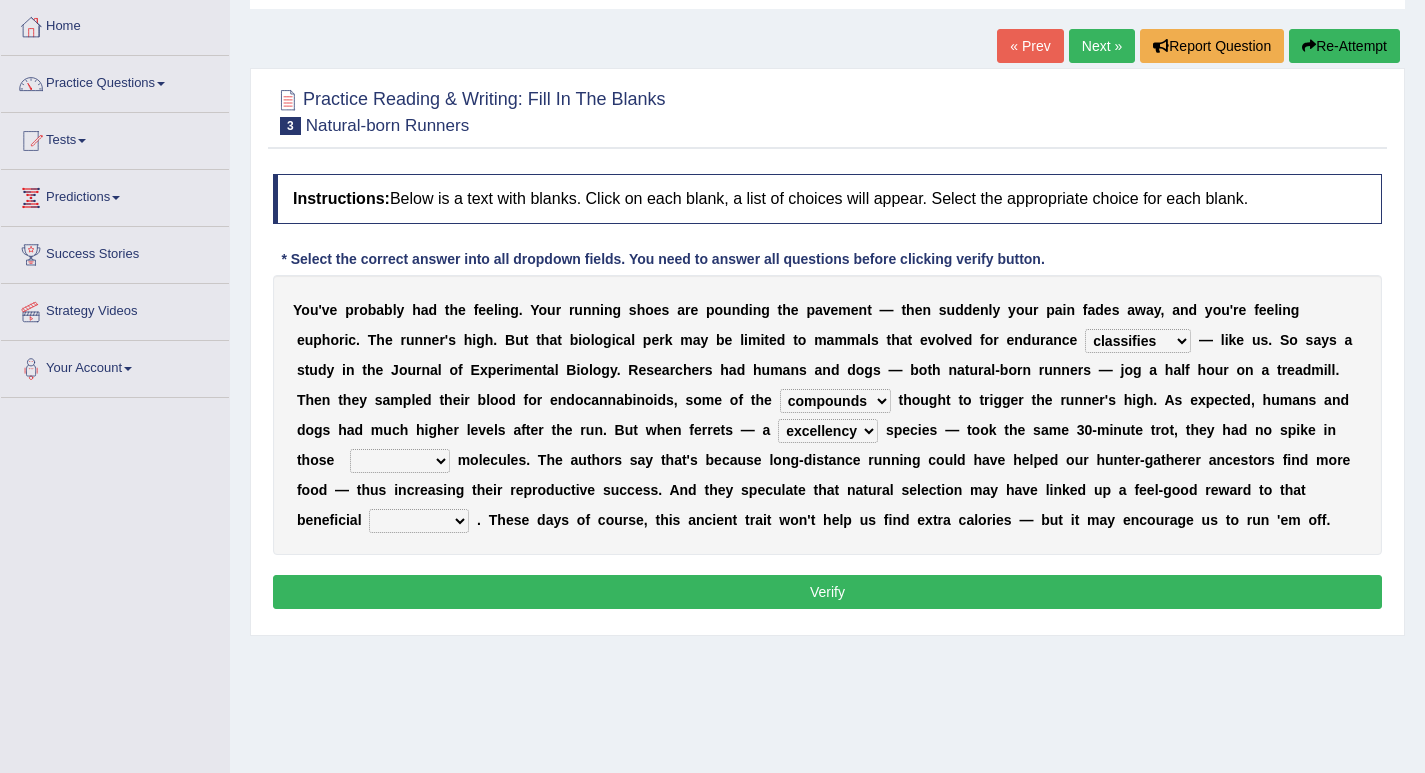 click on "groaned feel-good inchoate loaned" at bounding box center [400, 461] 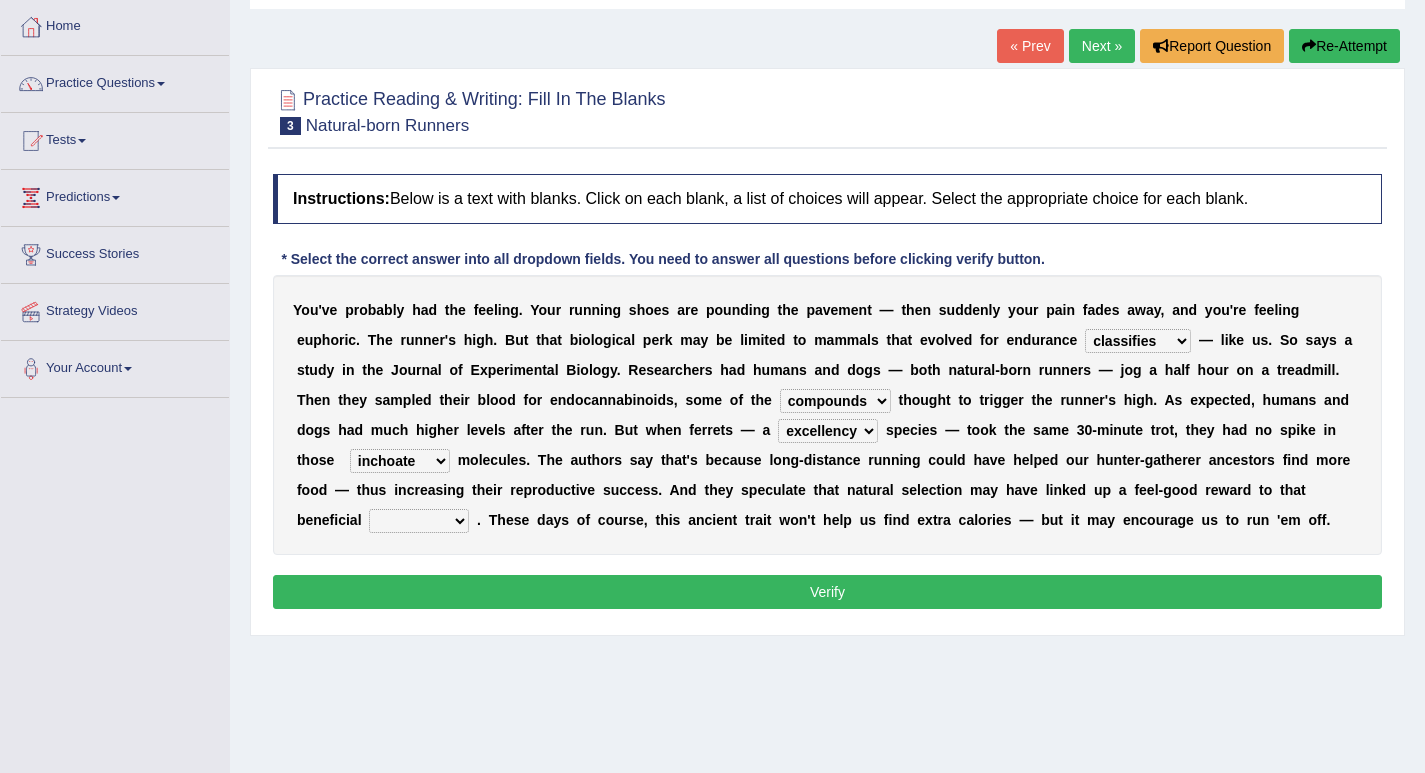 click on "groaned feel-good inchoate loaned" at bounding box center (400, 461) 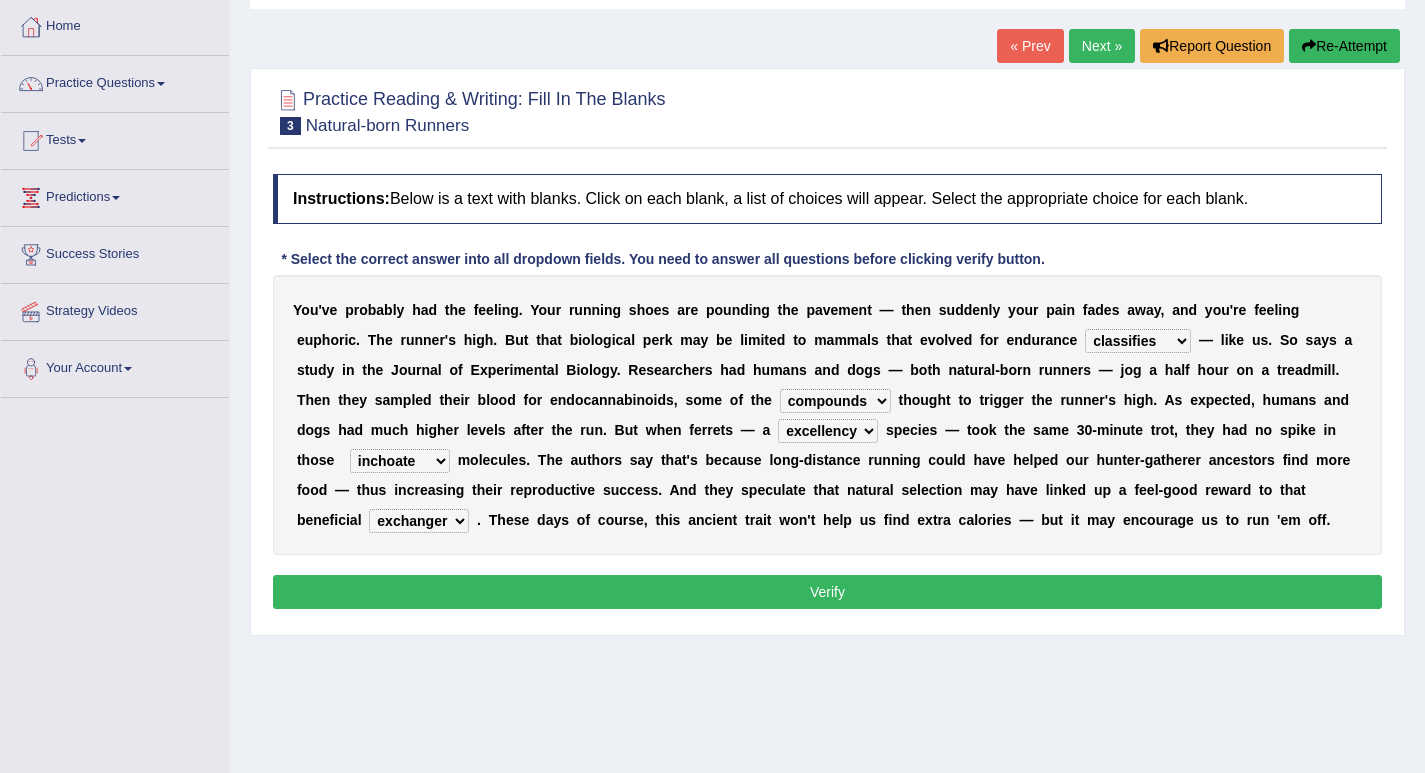click on "Verify" at bounding box center (827, 592) 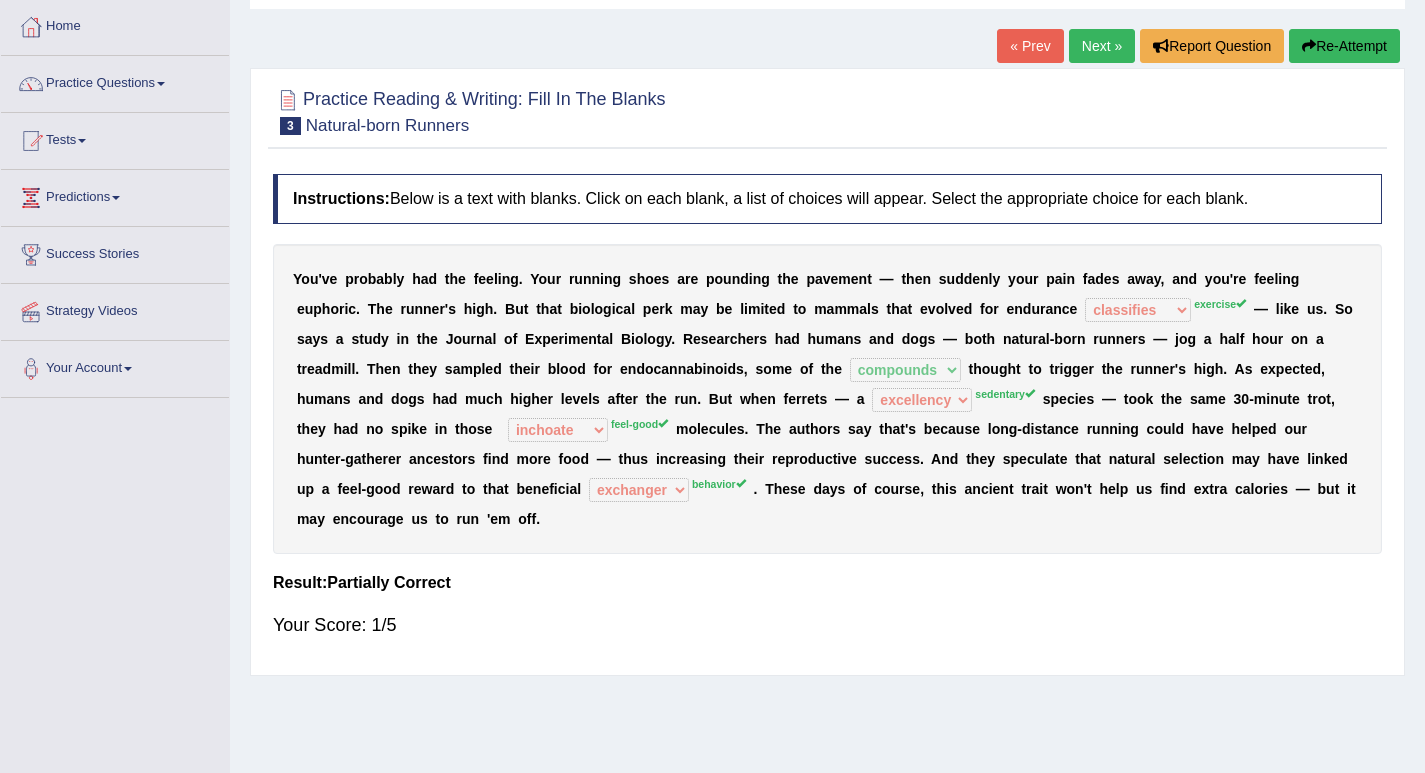 click on "Next »" at bounding box center [1102, 46] 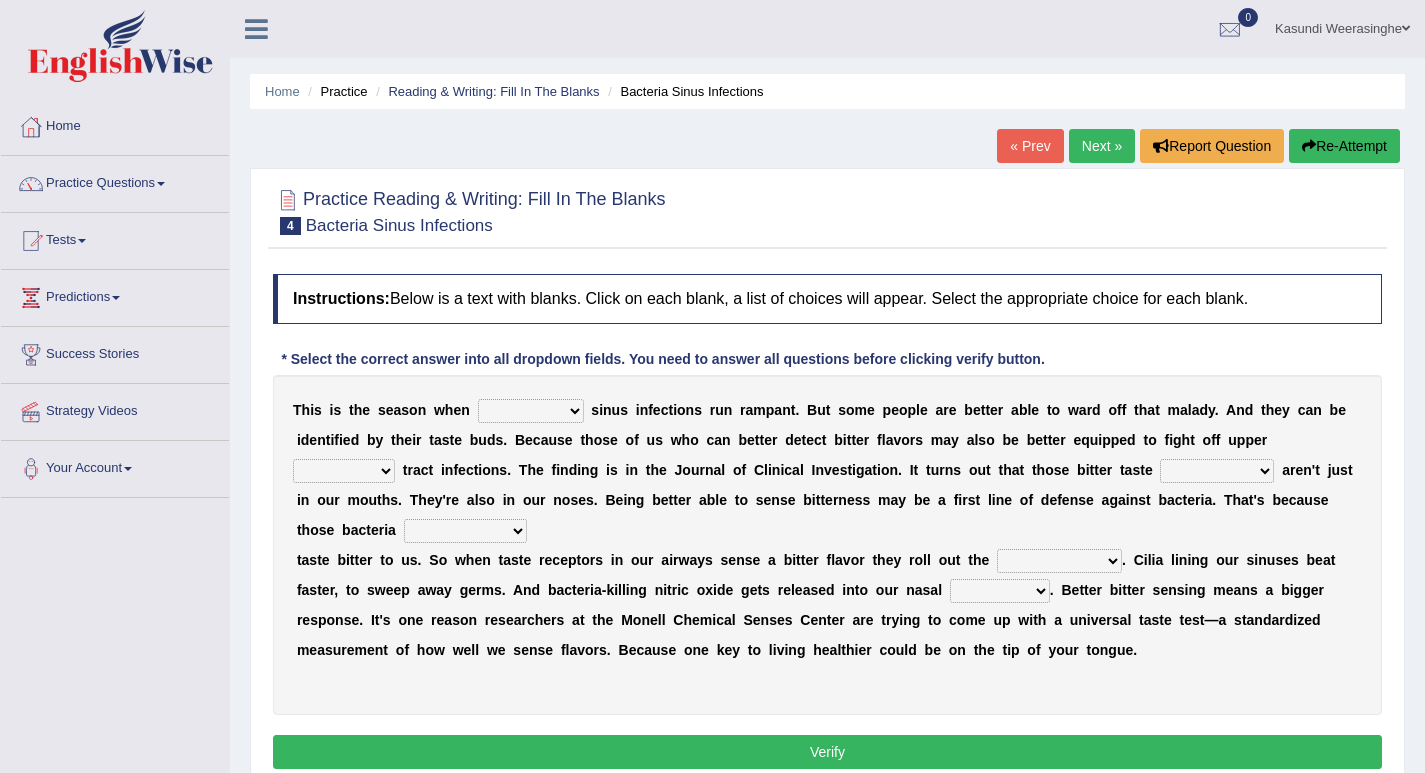 scroll, scrollTop: 0, scrollLeft: 0, axis: both 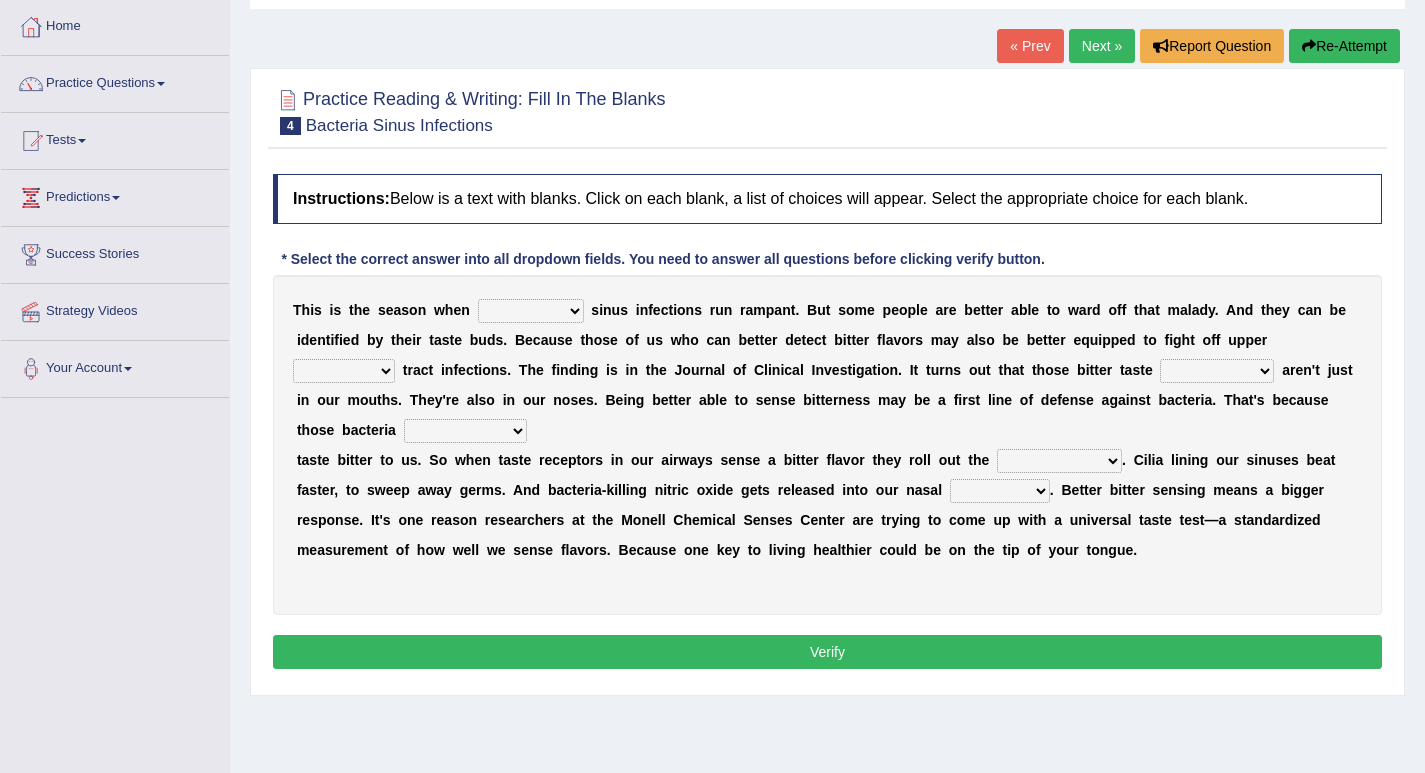 click on "conventicle atheist bacterial prissier" at bounding box center [531, 311] 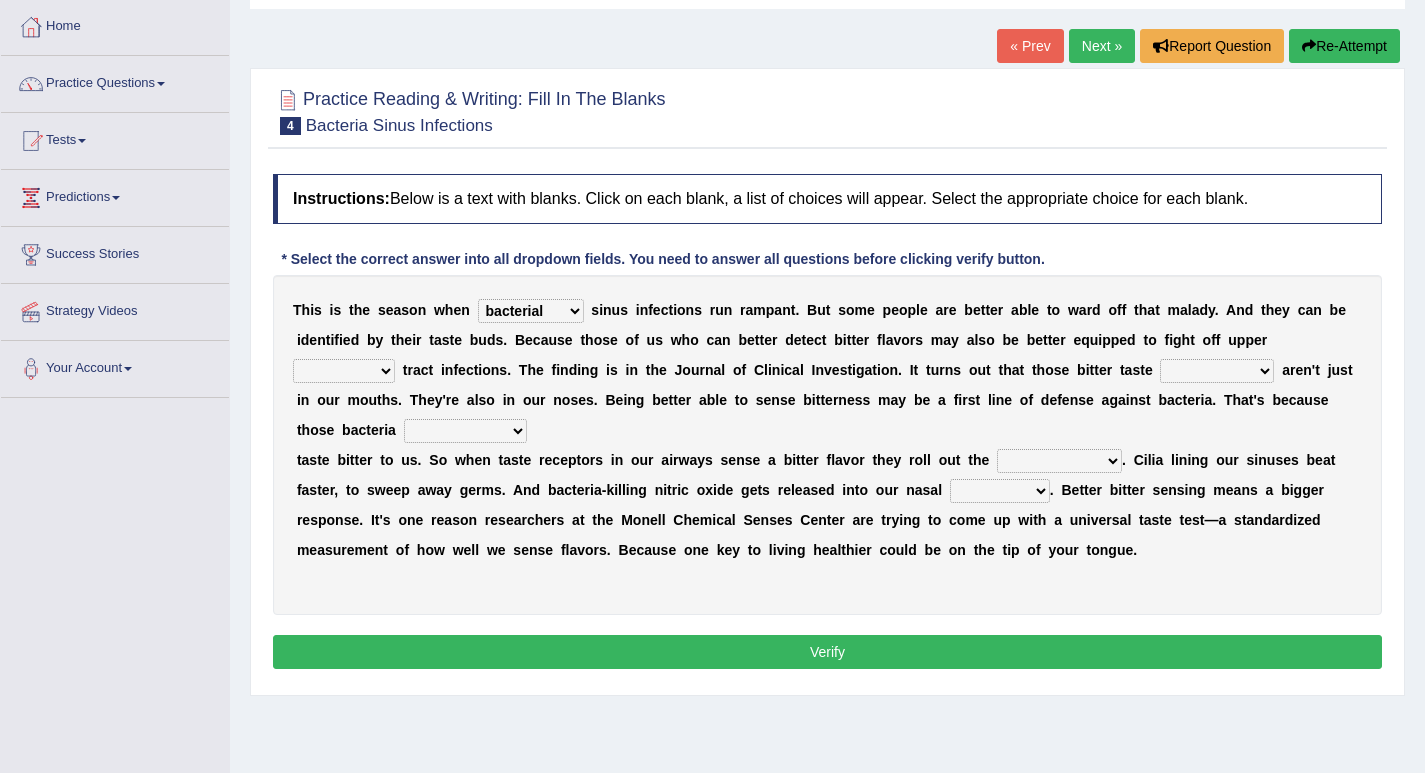 scroll, scrollTop: 0, scrollLeft: 0, axis: both 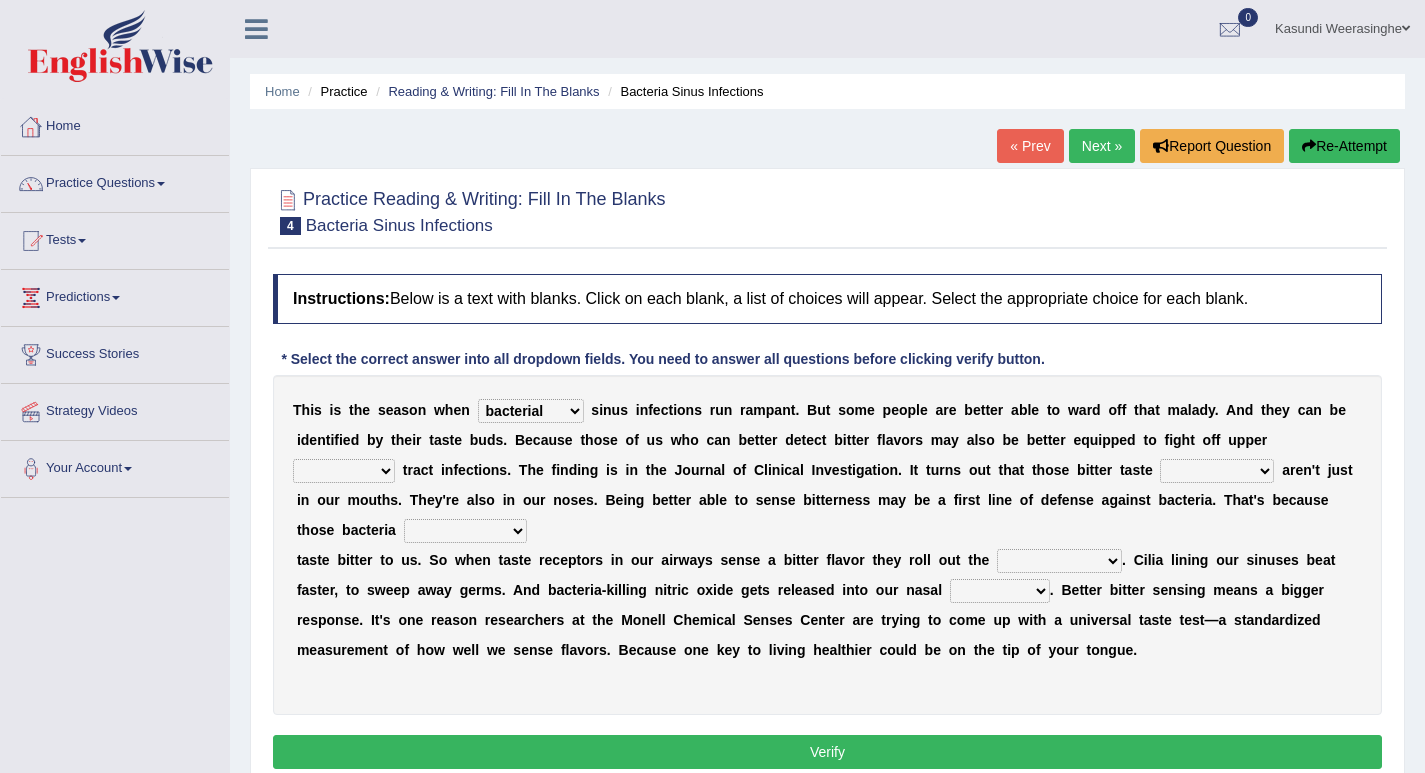 click on "Home" at bounding box center [115, 124] 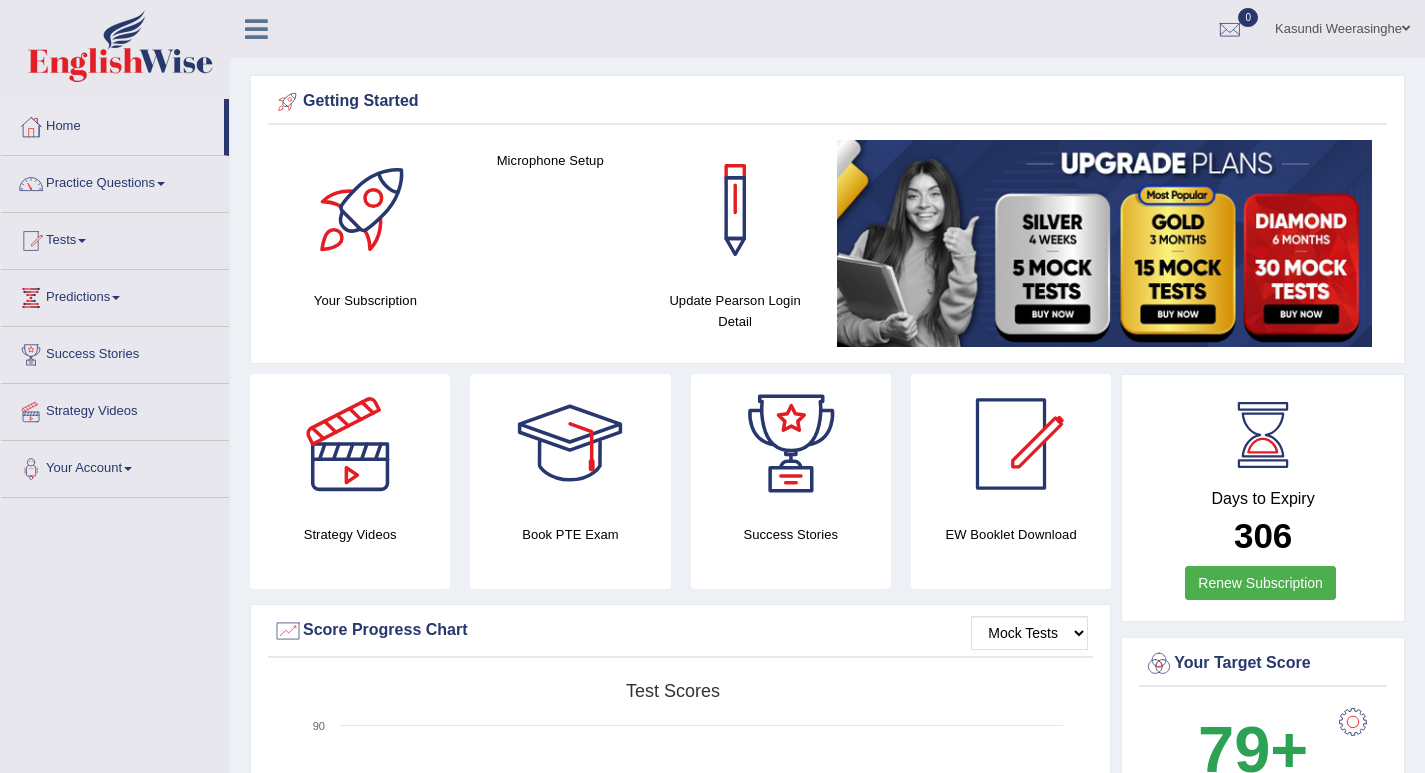 scroll, scrollTop: 0, scrollLeft: 0, axis: both 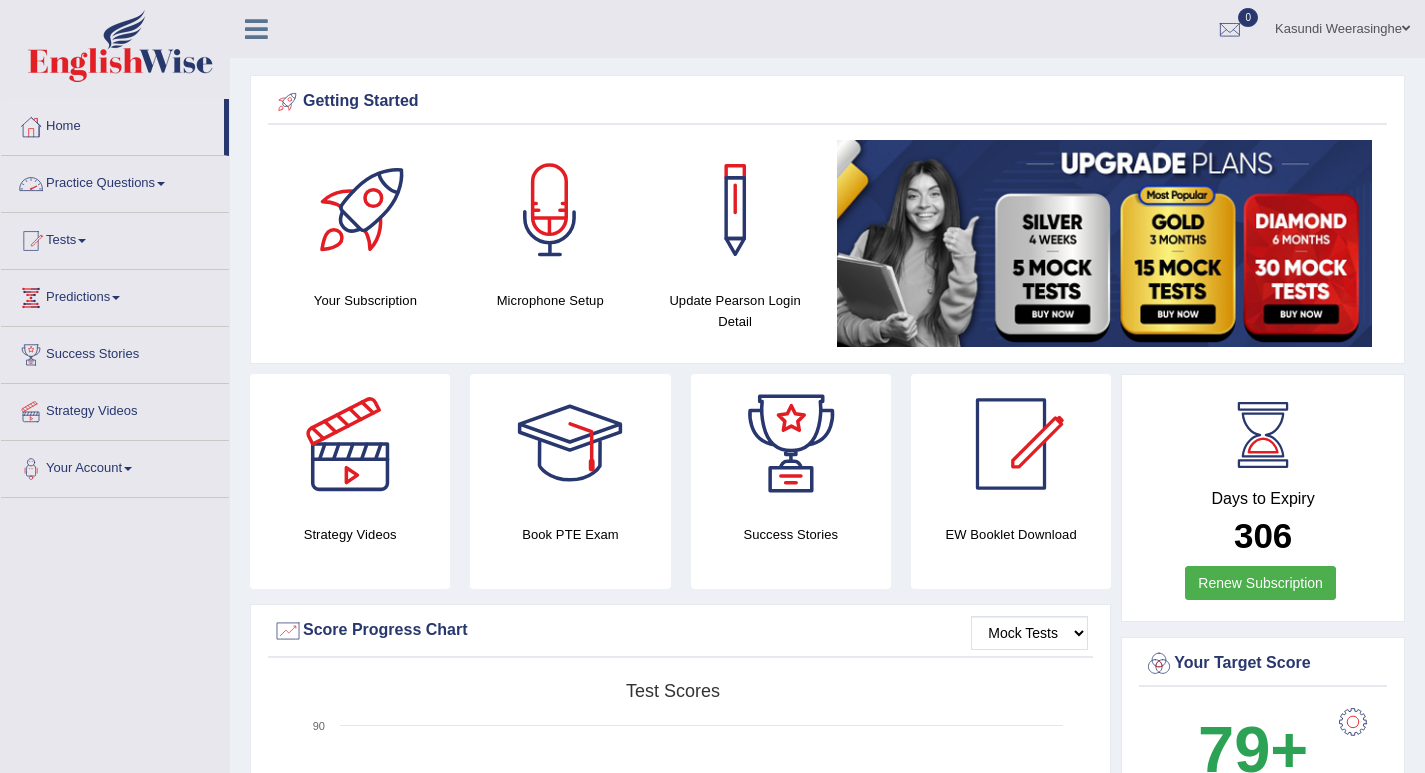 click on "Practice Questions" at bounding box center (115, 181) 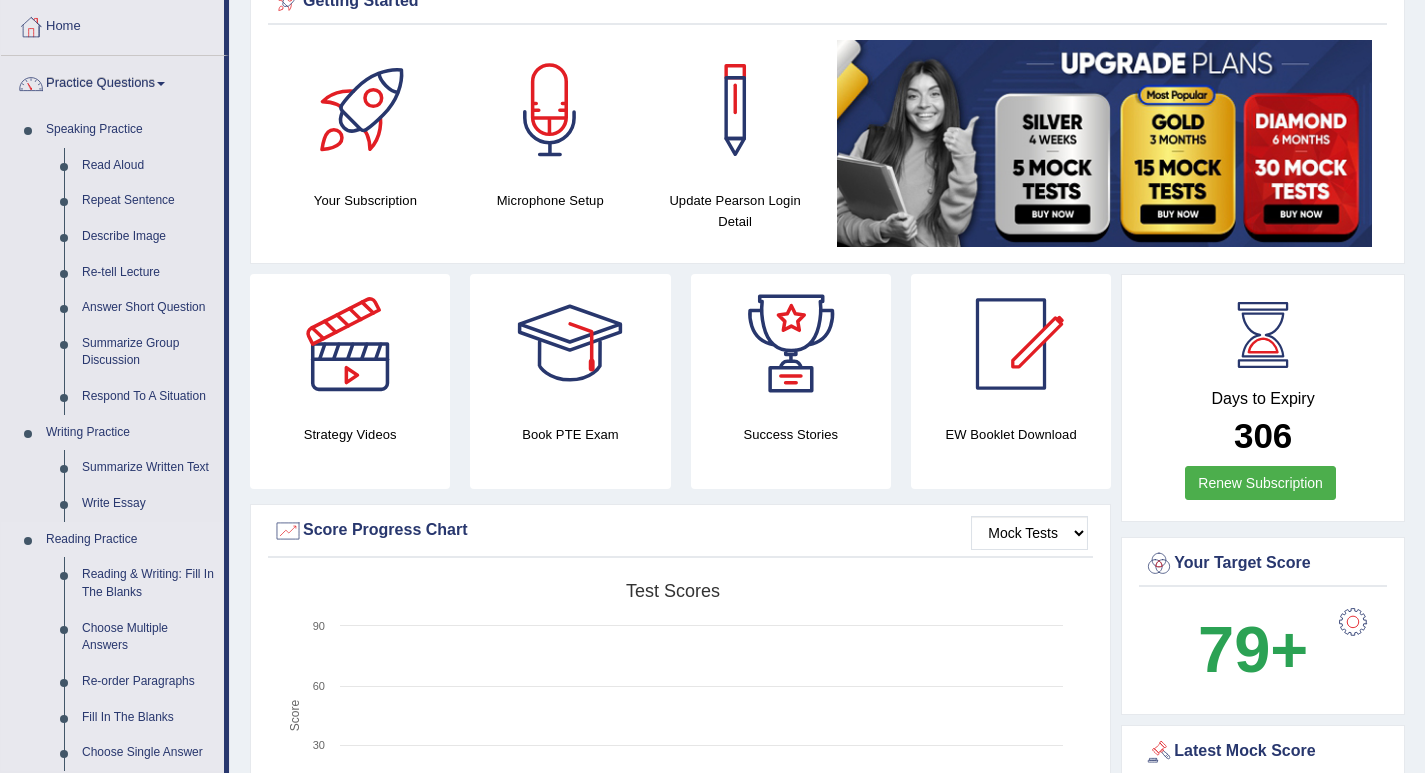 scroll, scrollTop: 200, scrollLeft: 0, axis: vertical 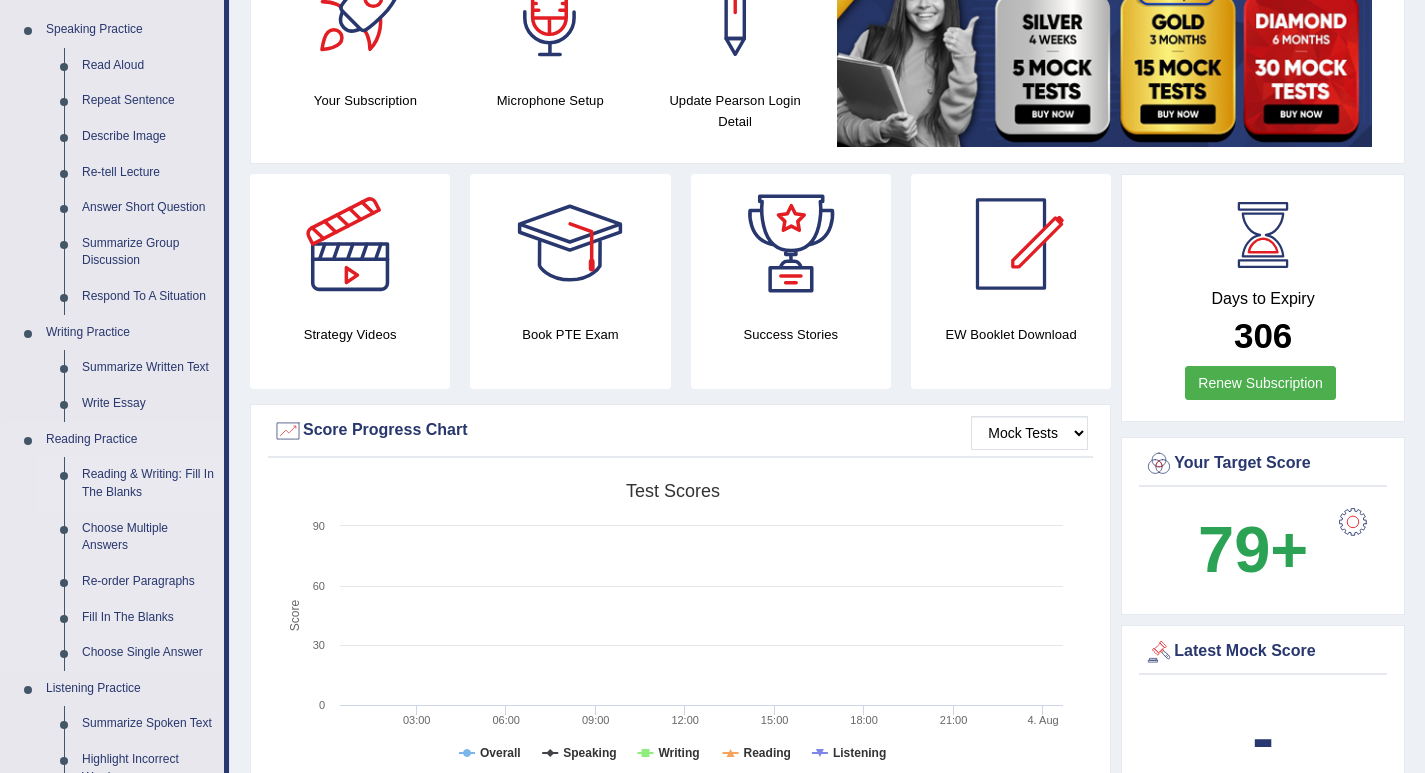 click on "Reading & Writing: Fill In The Blanks" at bounding box center (148, 483) 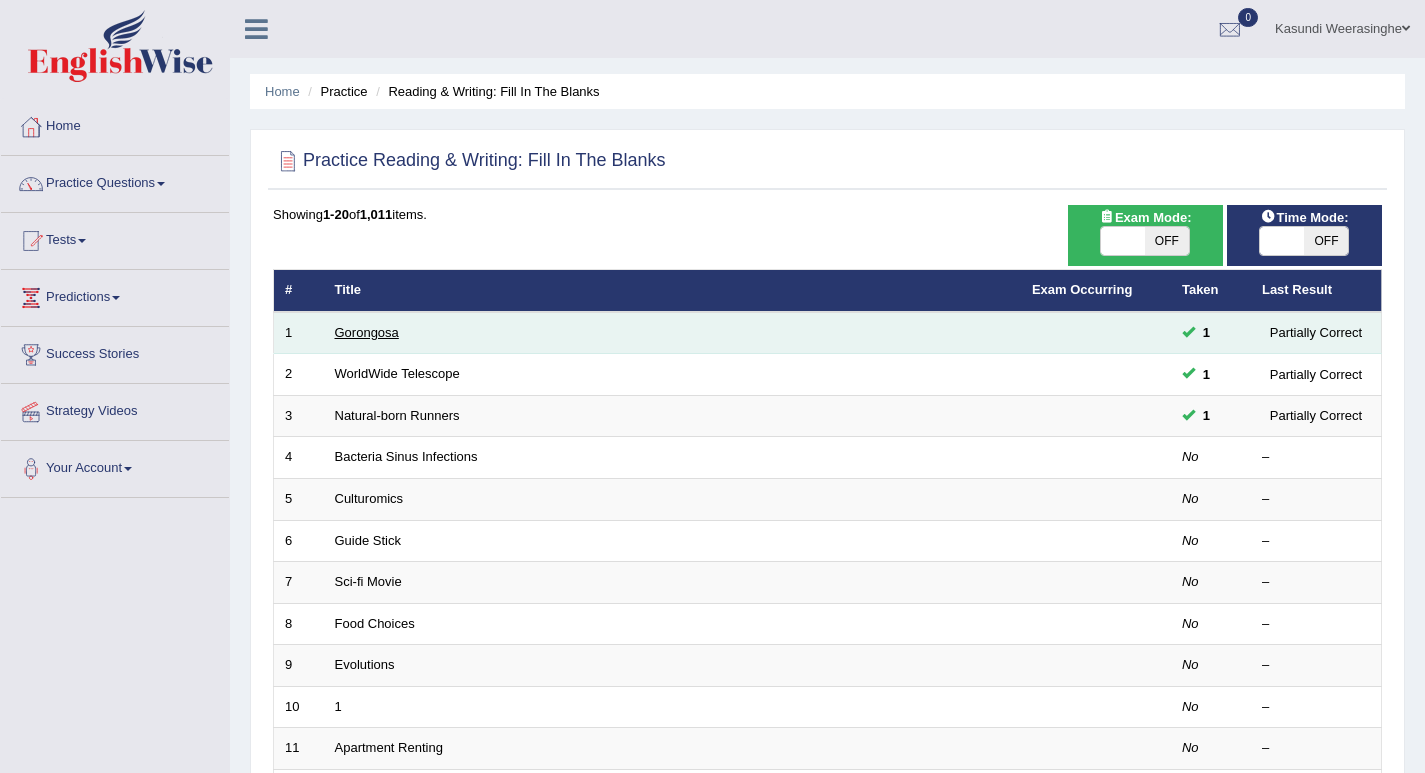 scroll, scrollTop: 0, scrollLeft: 0, axis: both 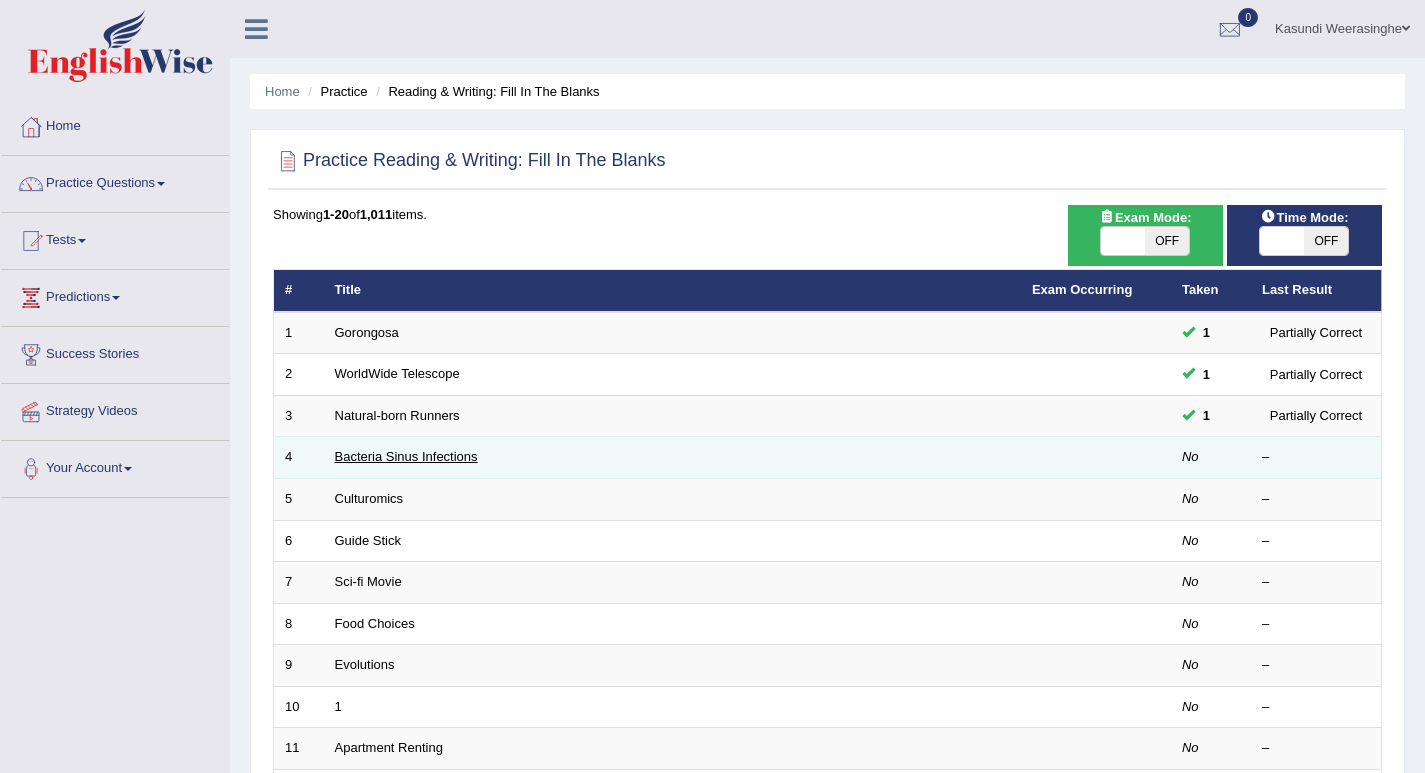 click on "Bacteria Sinus Infections" at bounding box center [406, 456] 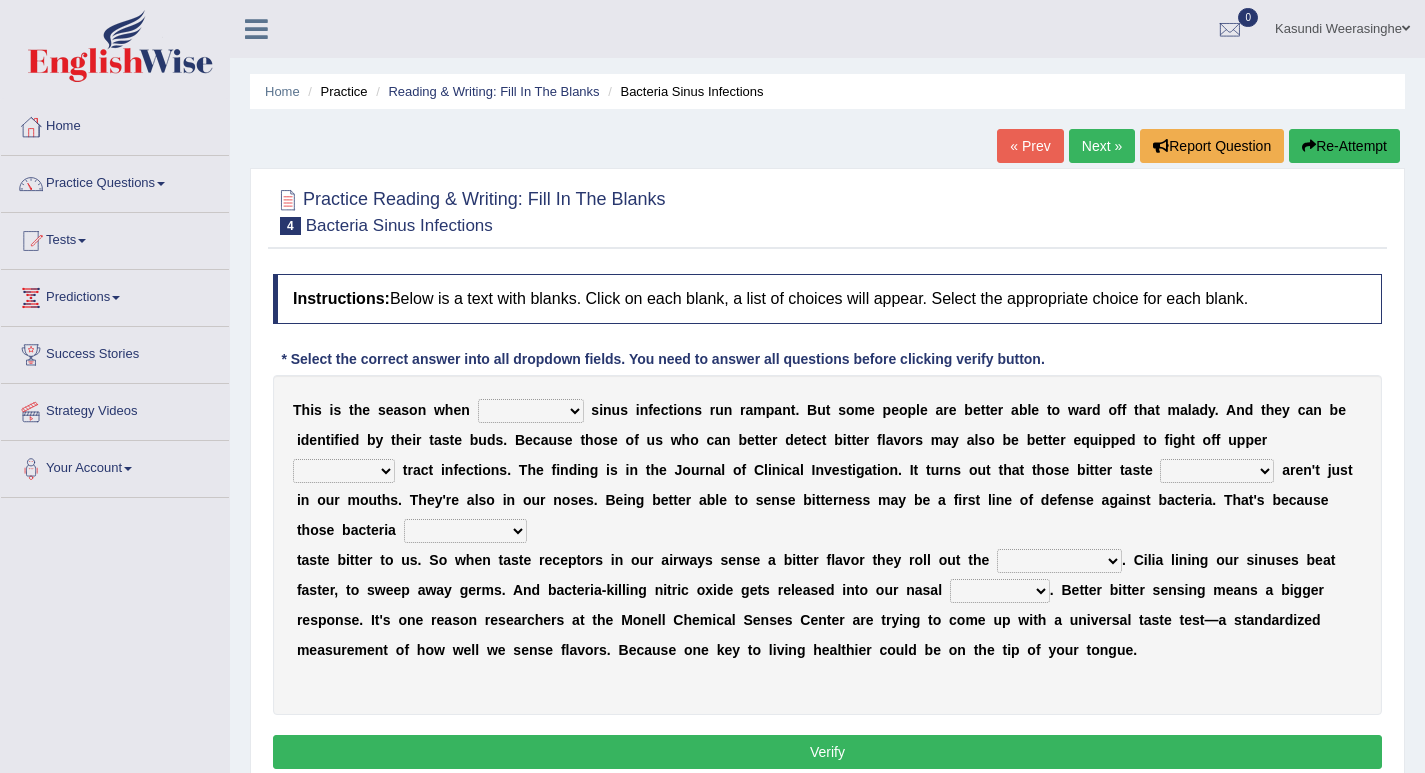 scroll, scrollTop: 0, scrollLeft: 0, axis: both 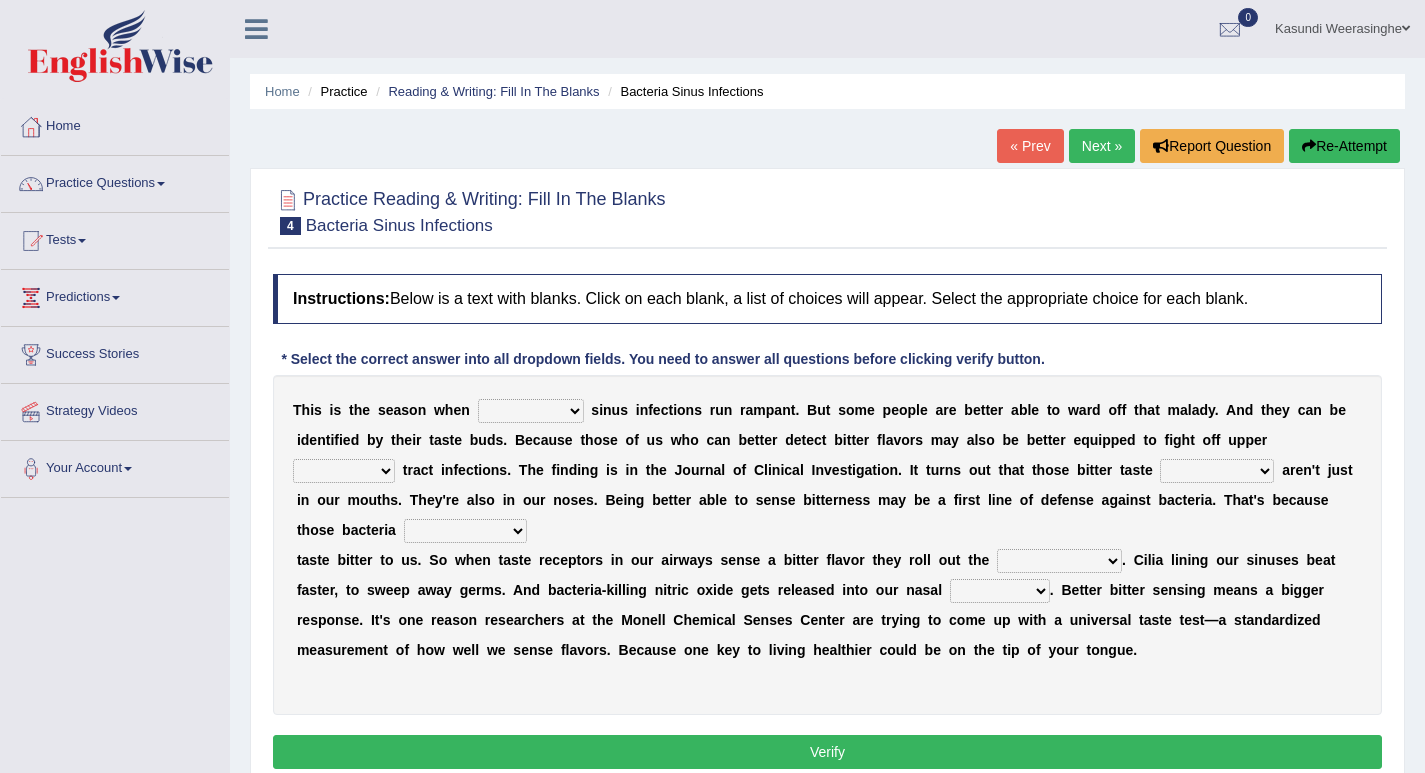 click on "conventicle atheist bacterial prissier" at bounding box center (531, 411) 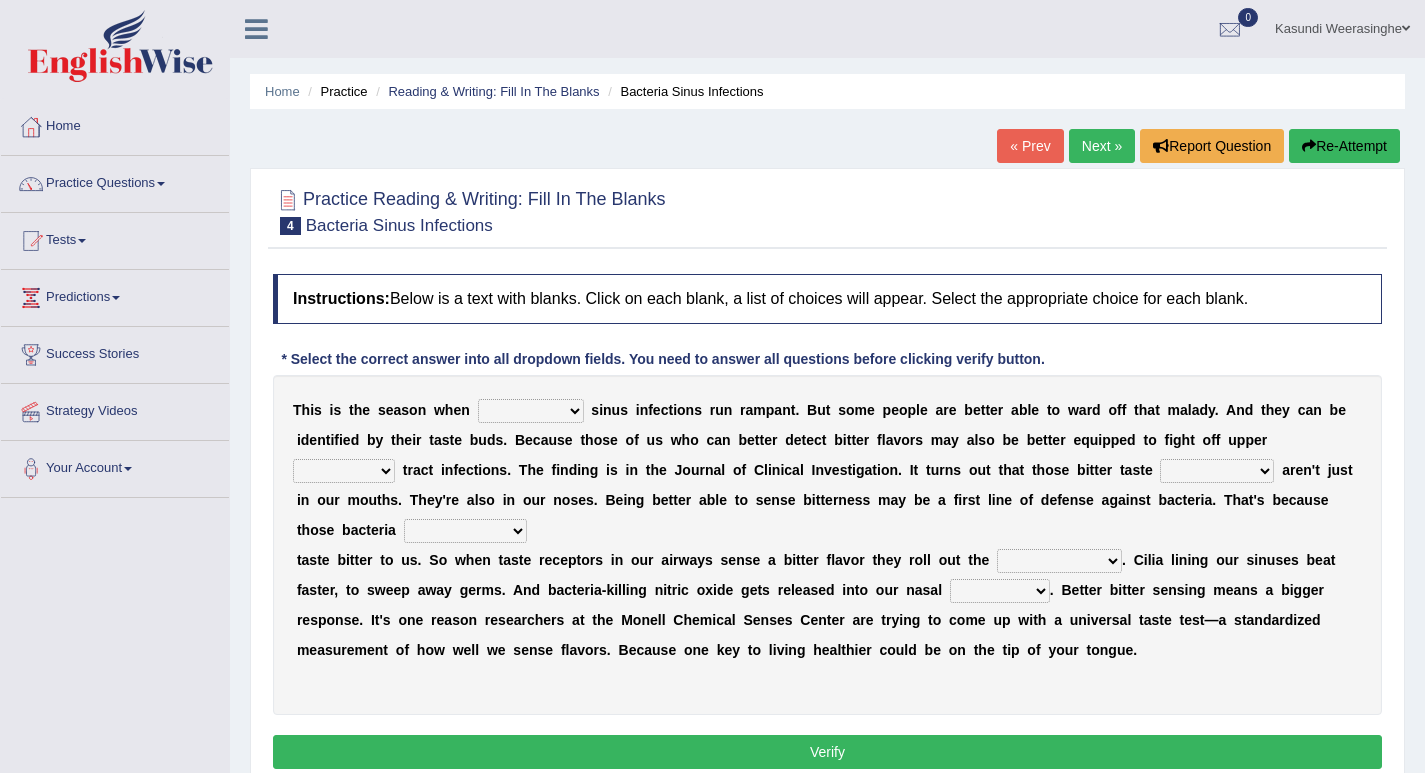 select on "bacterial" 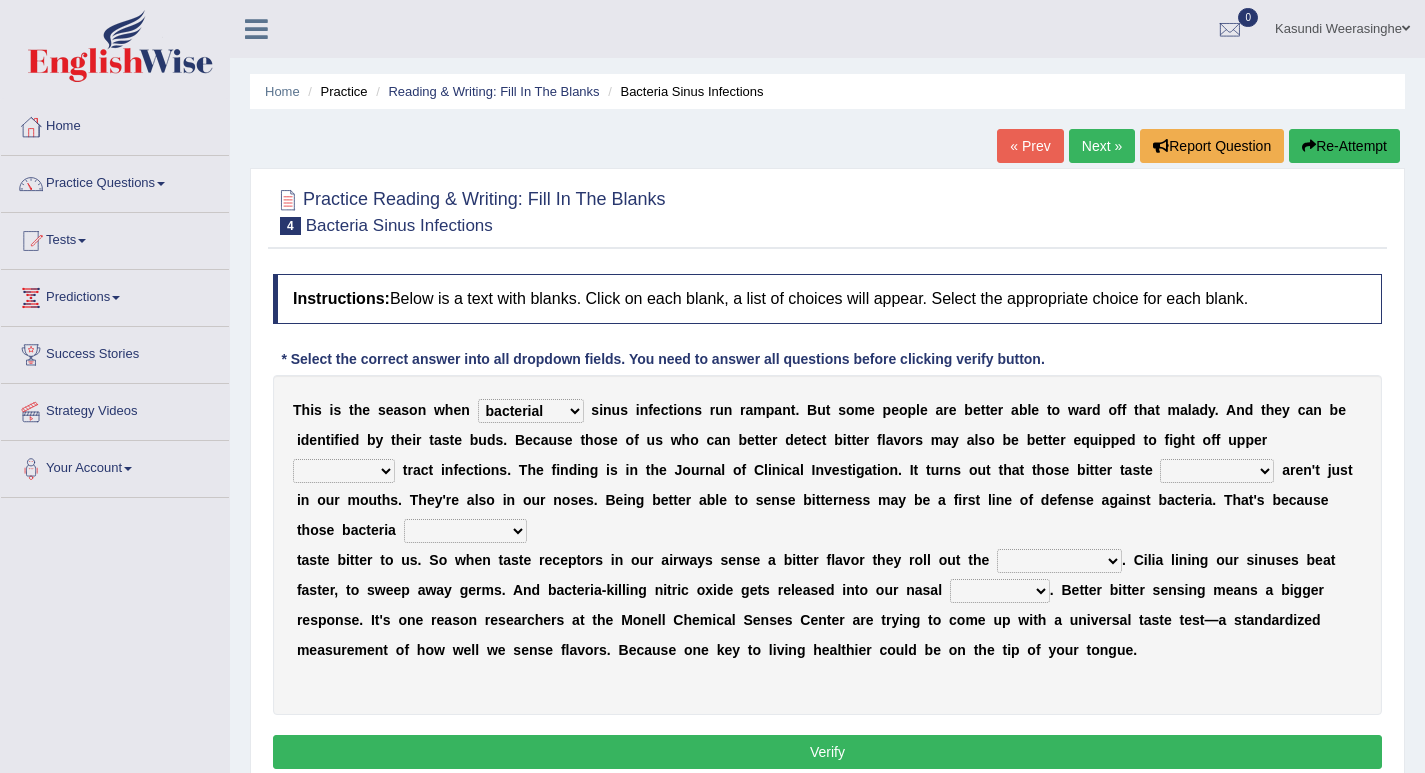 click on "faulty respiratory togae gawky" at bounding box center [344, 471] 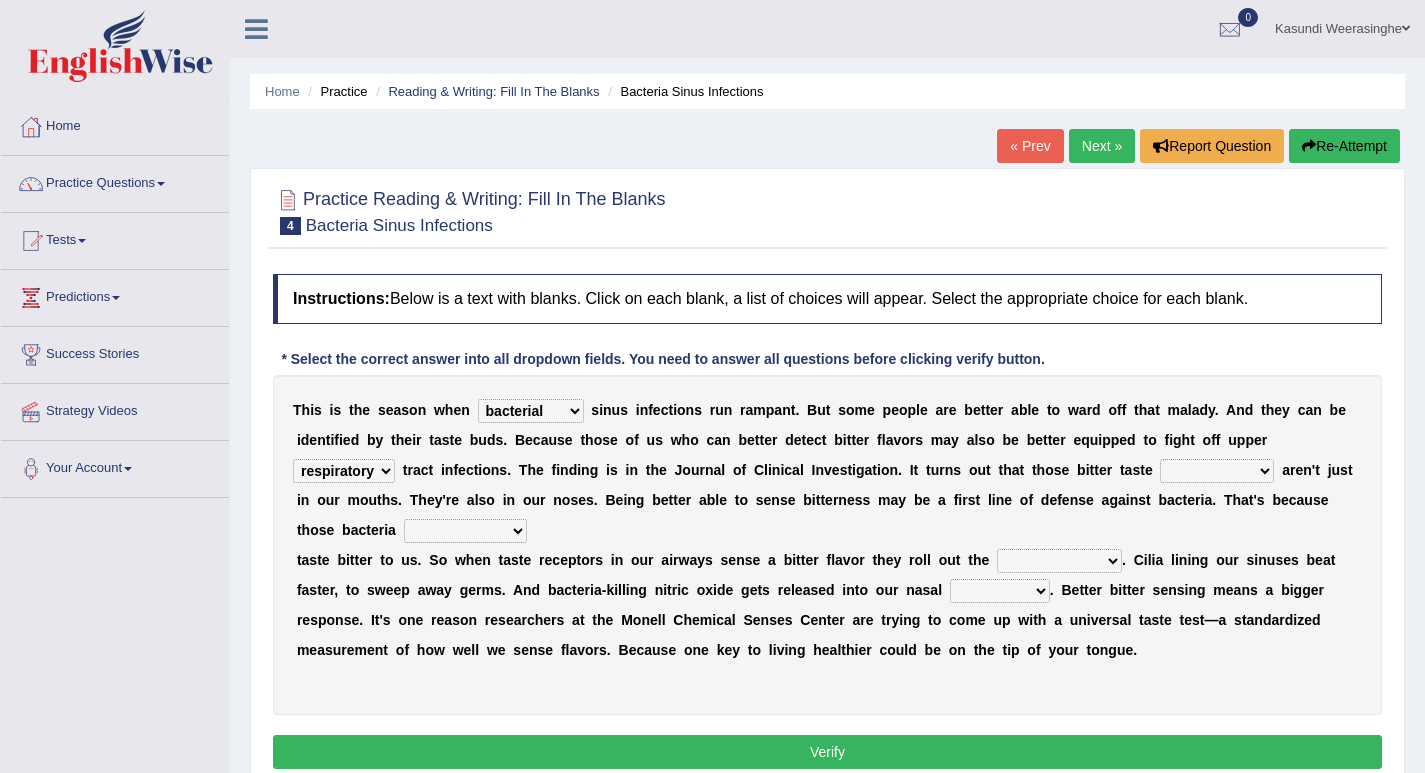 click on "faulty respiratory togae gawky" at bounding box center [344, 471] 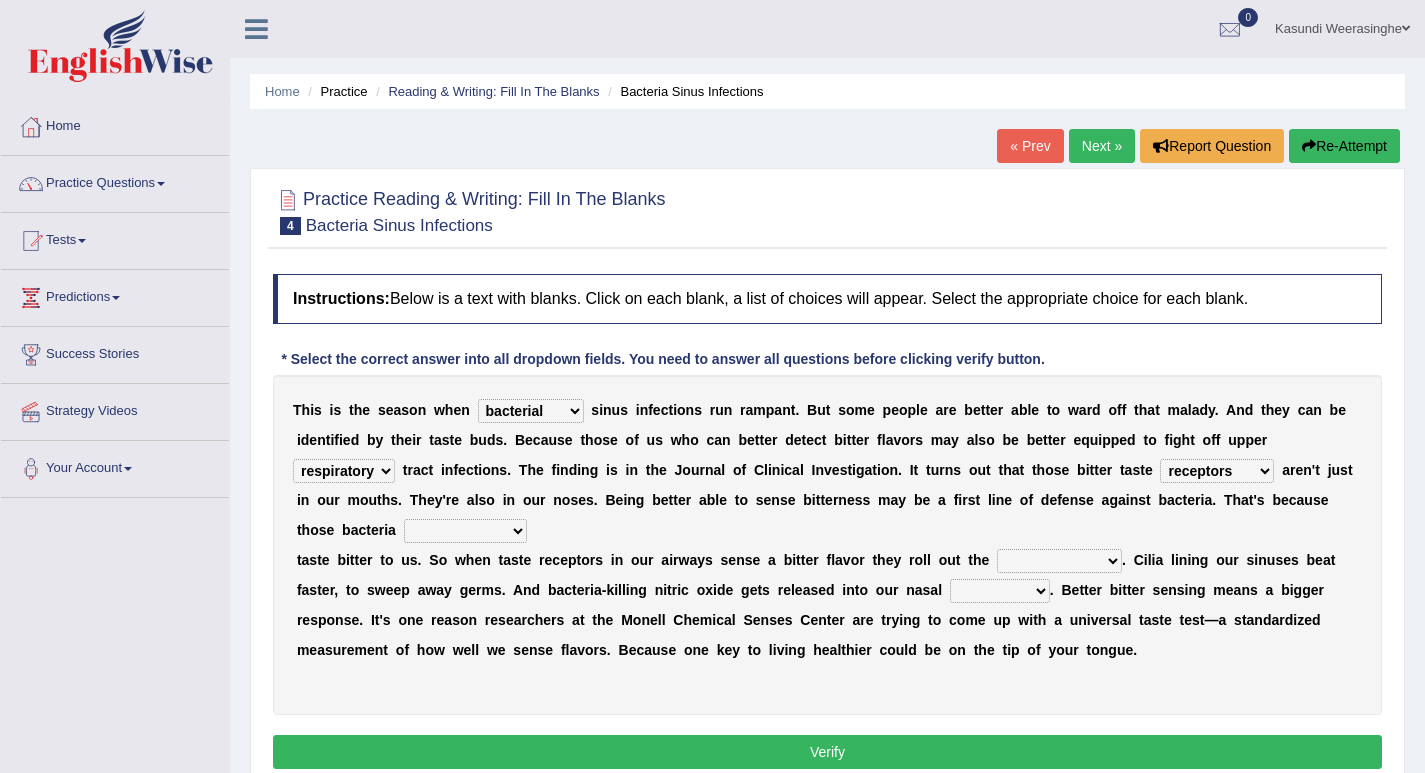 click on "purposelessly actually diagonally providently" at bounding box center [465, 531] 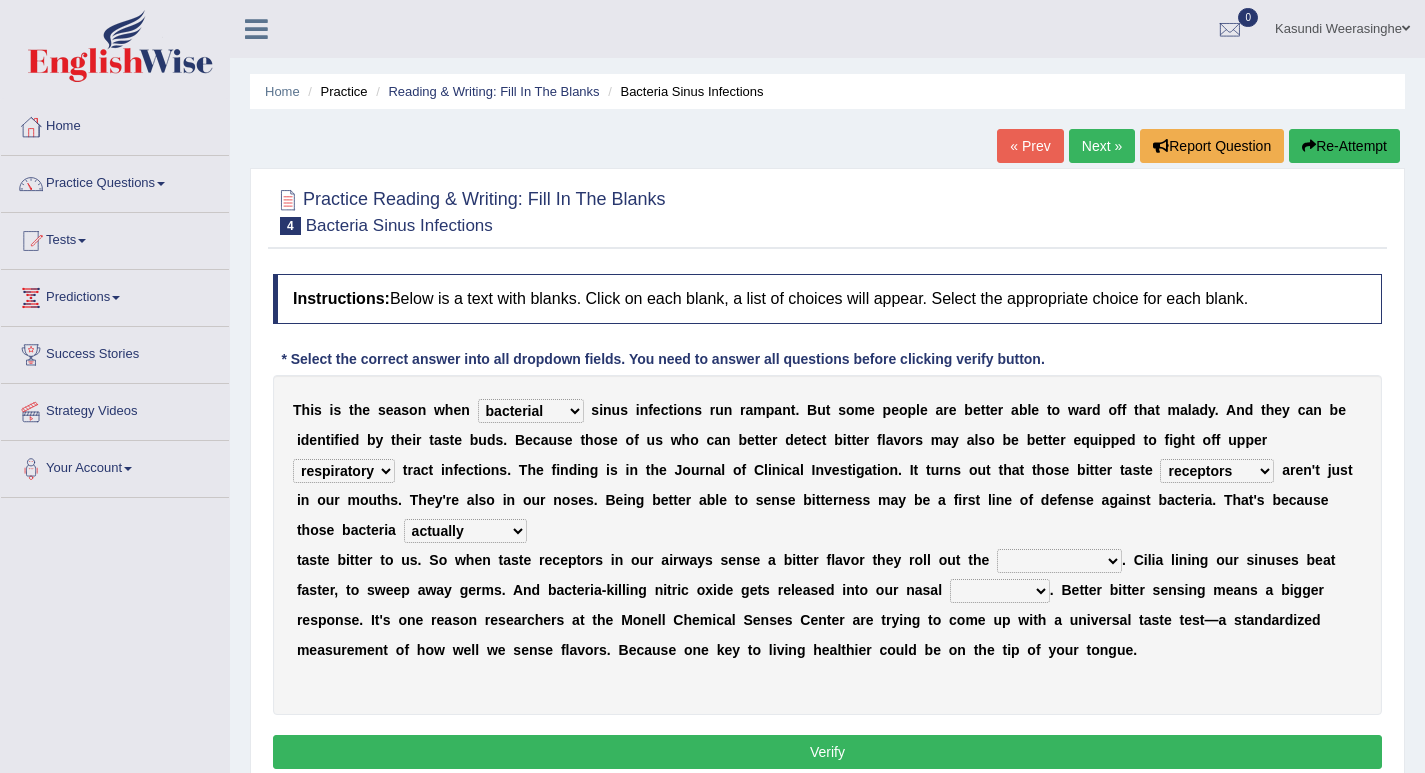 click on "defenses contradictions chestnuts pelvis" at bounding box center (1059, 561) 